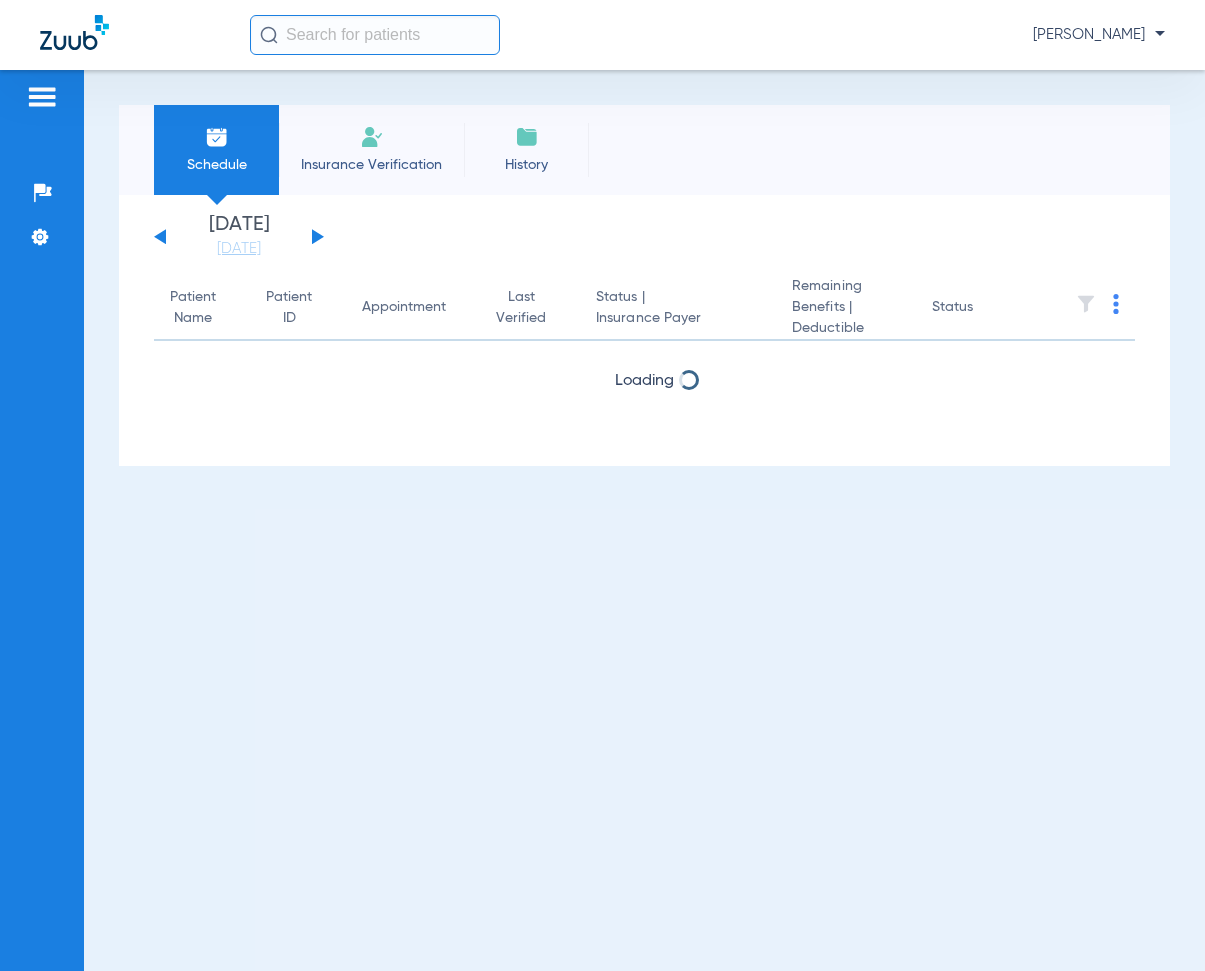 scroll, scrollTop: 0, scrollLeft: 0, axis: both 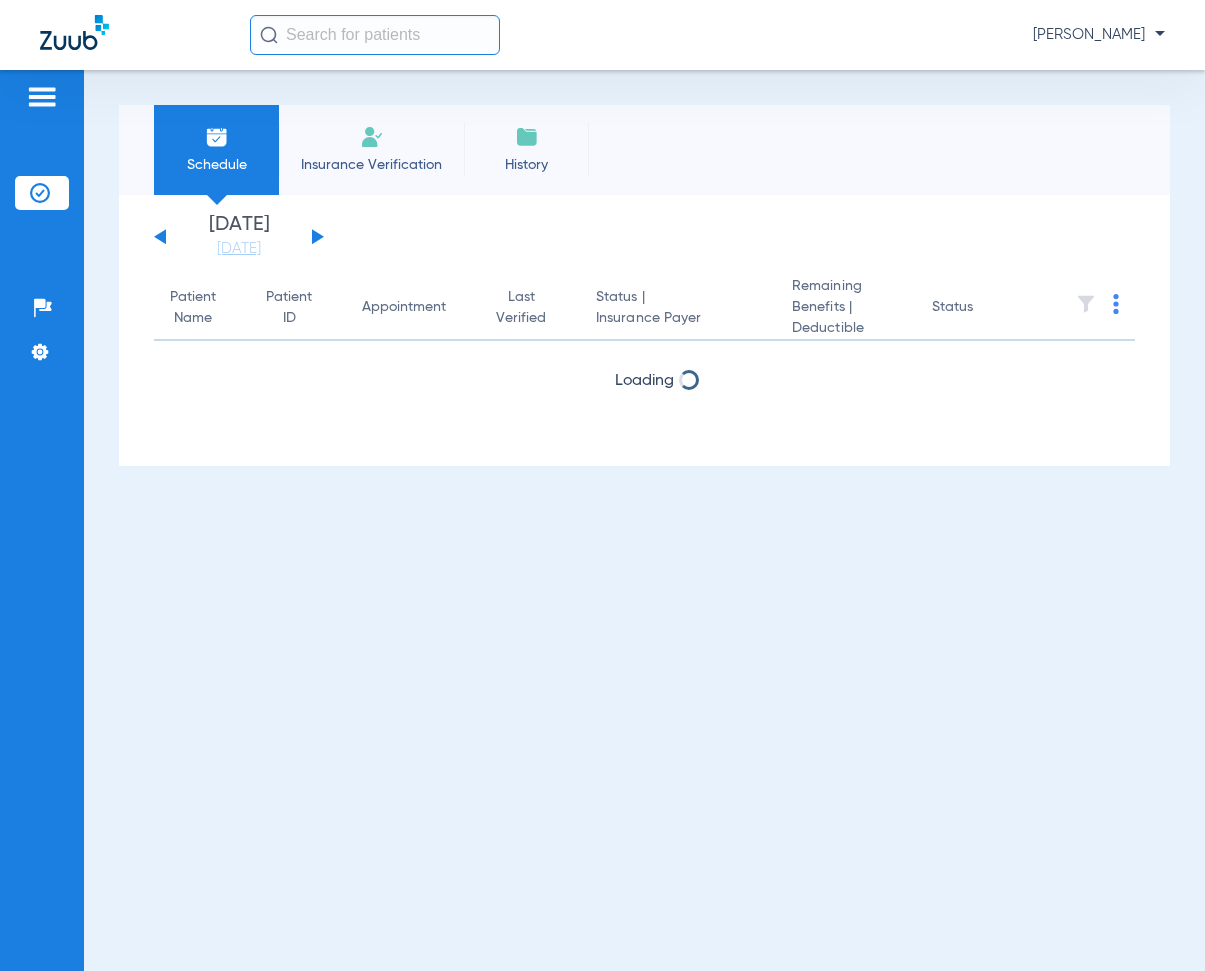 click 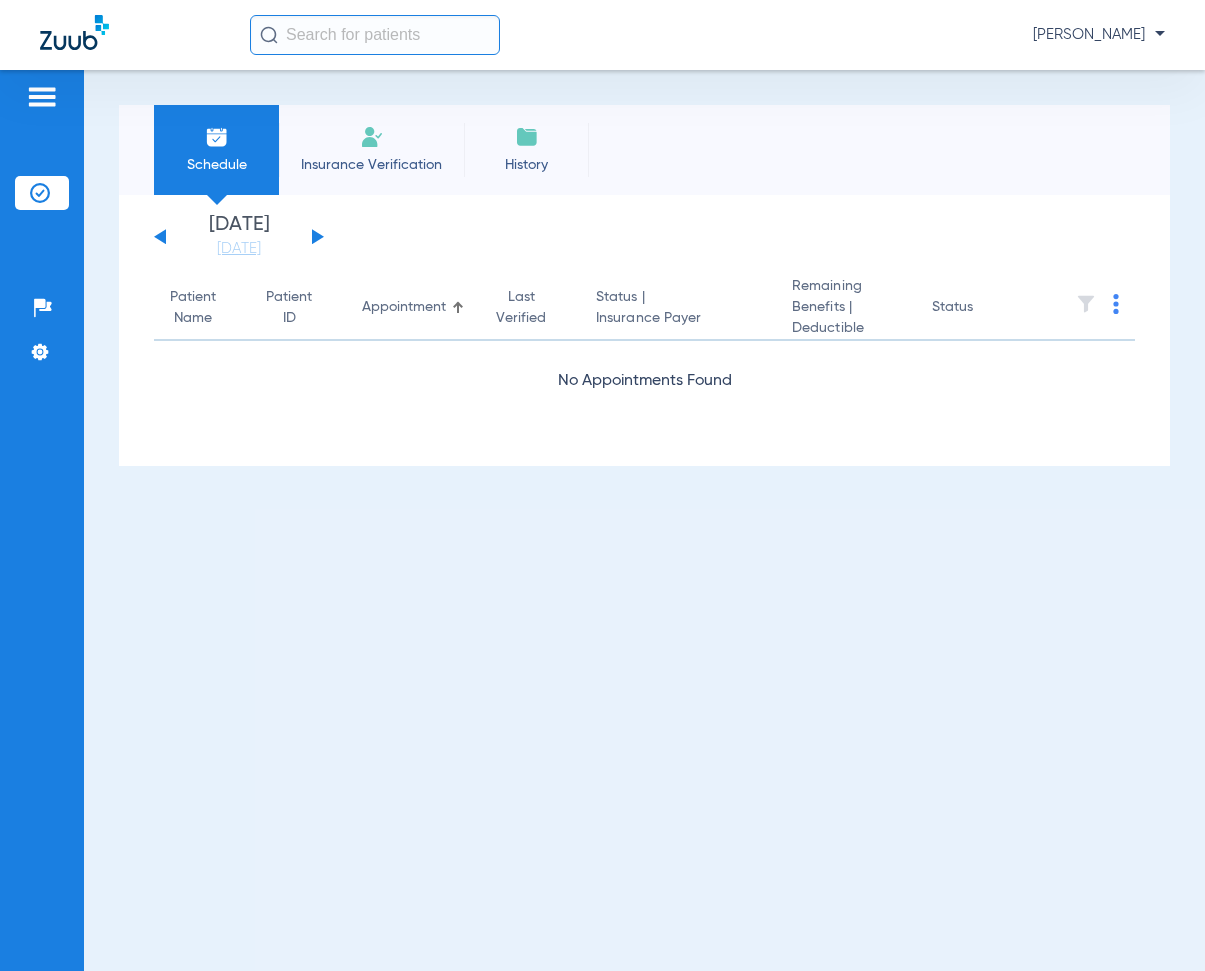 click 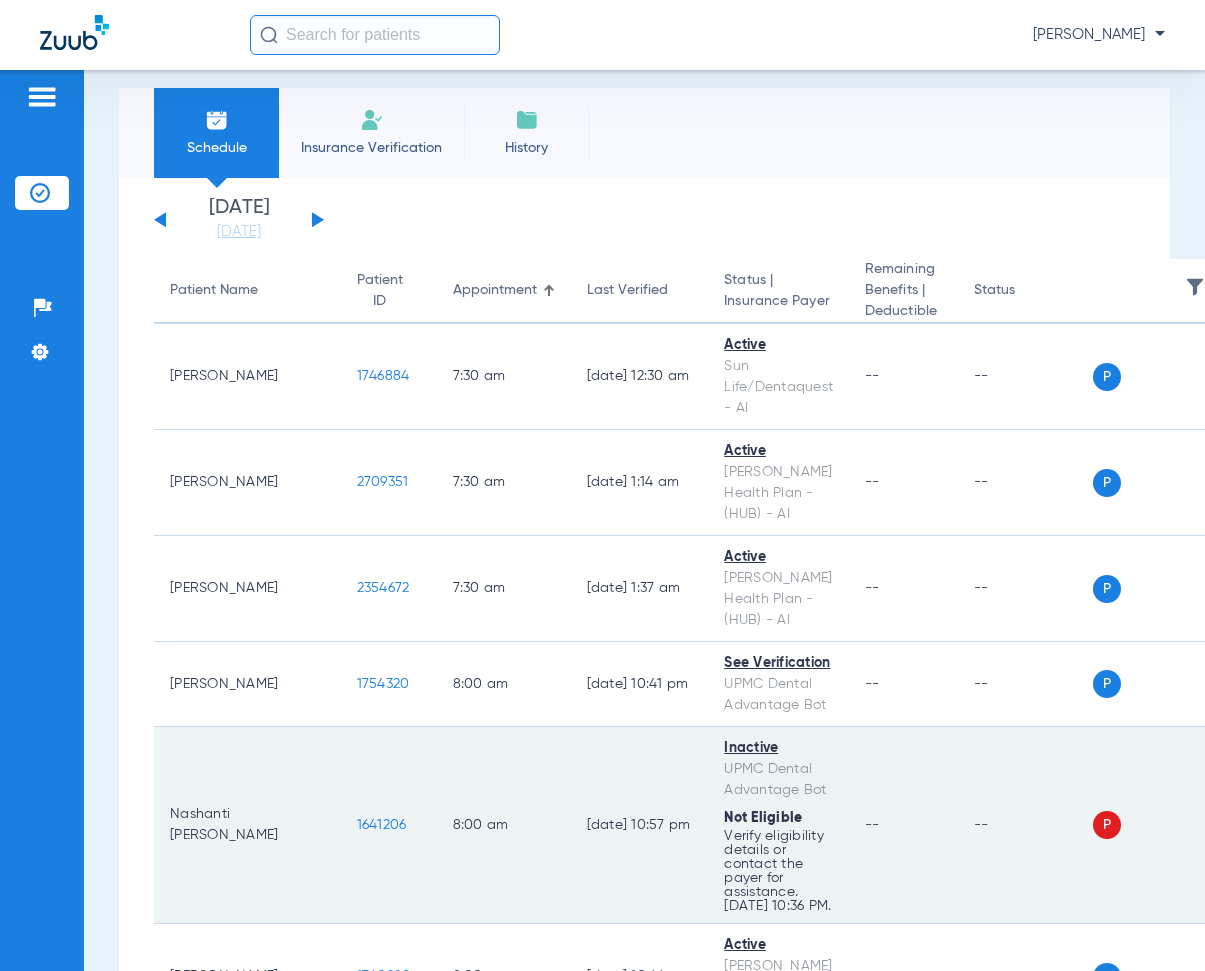 scroll, scrollTop: 0, scrollLeft: 0, axis: both 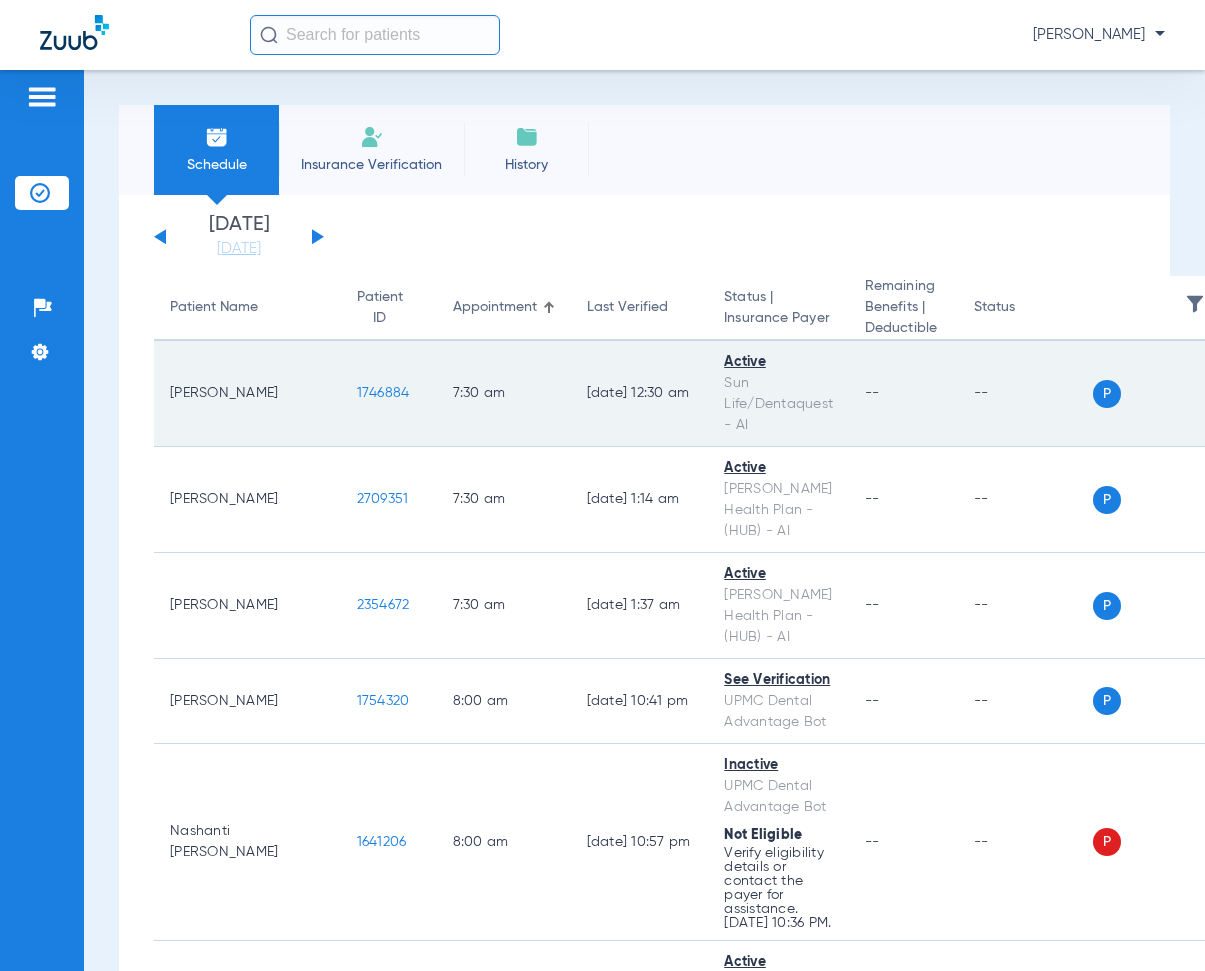 drag, startPoint x: 285, startPoint y: 391, endPoint x: 352, endPoint y: 414, distance: 70.837845 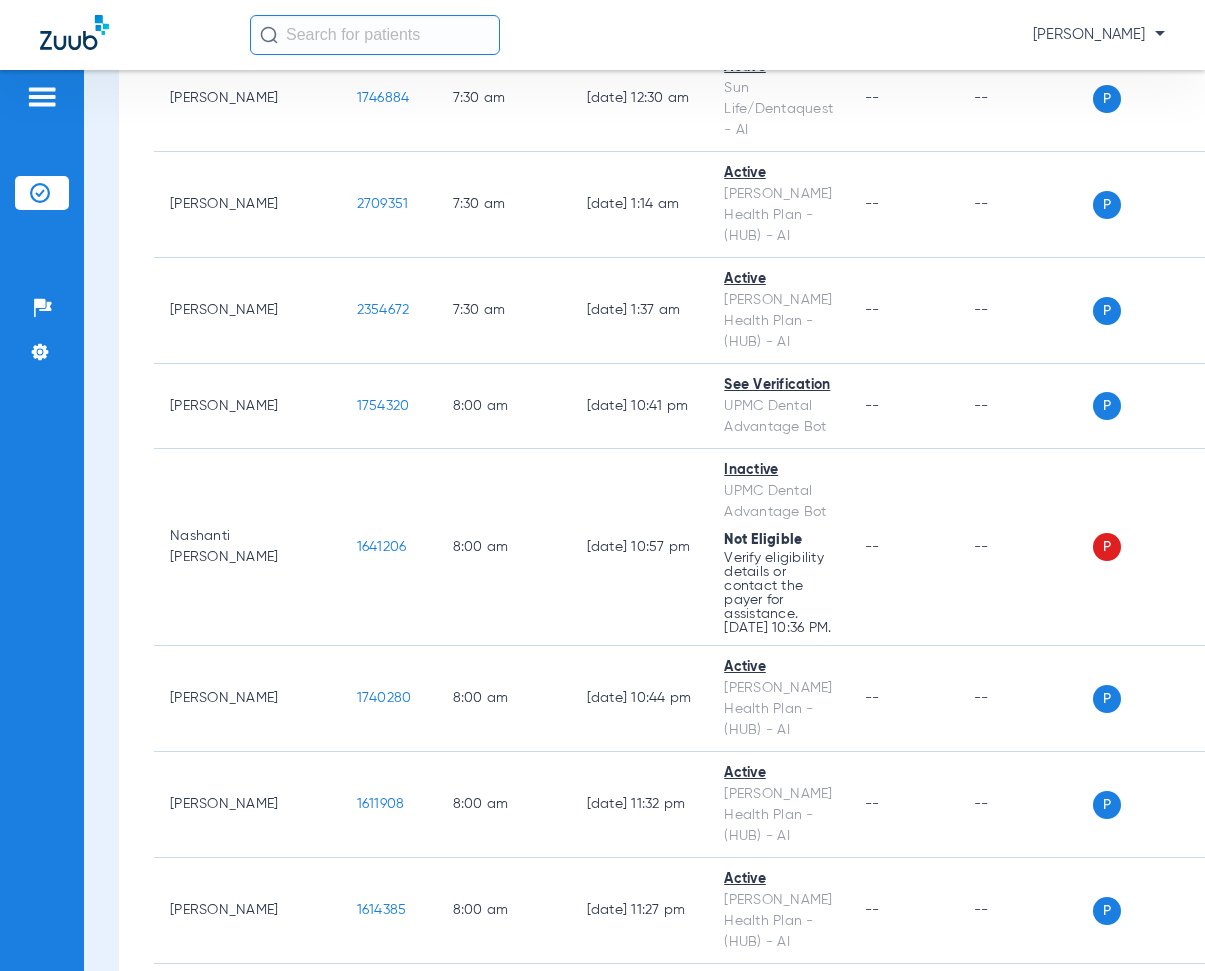 scroll, scrollTop: 400, scrollLeft: 0, axis: vertical 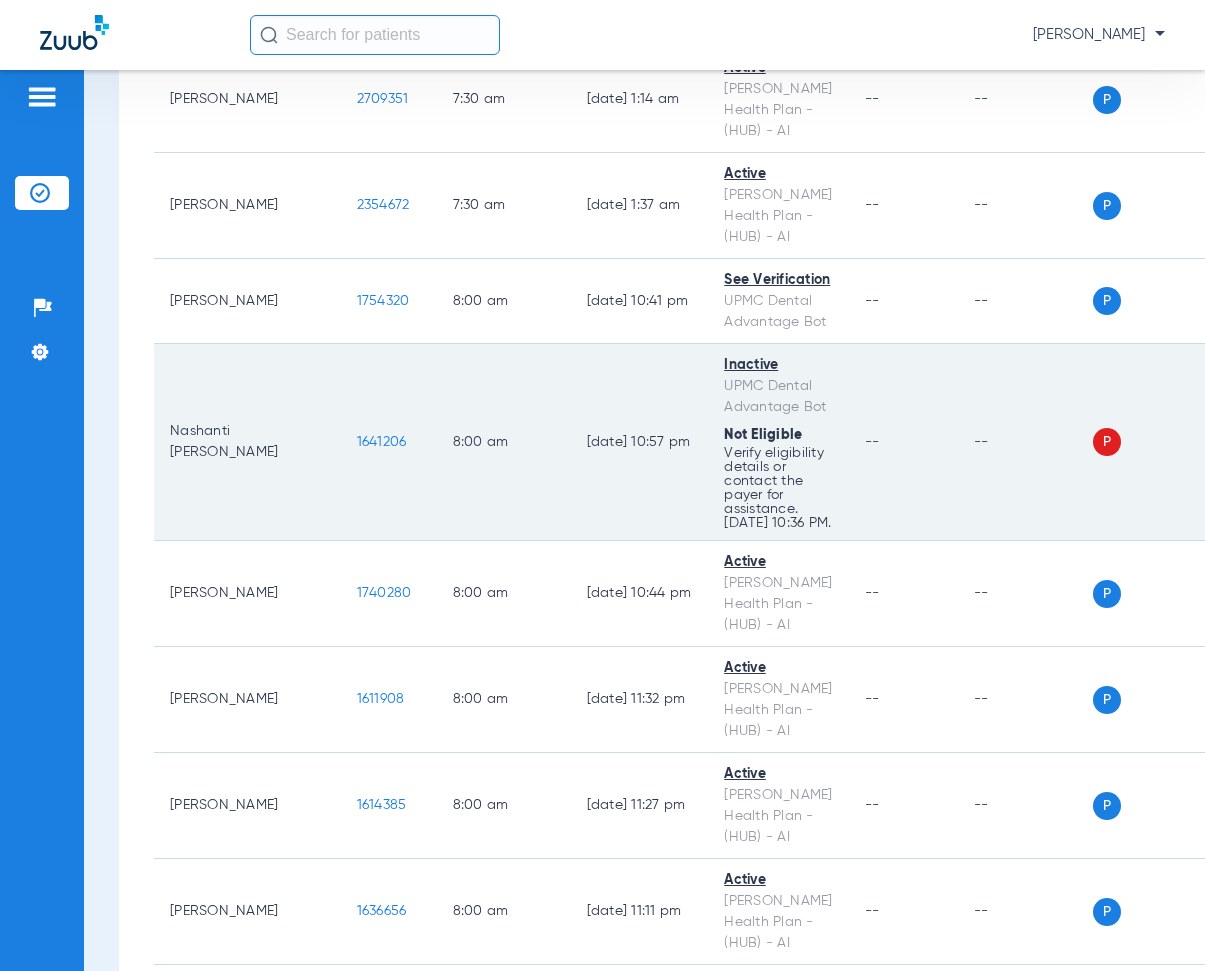 drag, startPoint x: 285, startPoint y: 449, endPoint x: 362, endPoint y: 466, distance: 78.854294 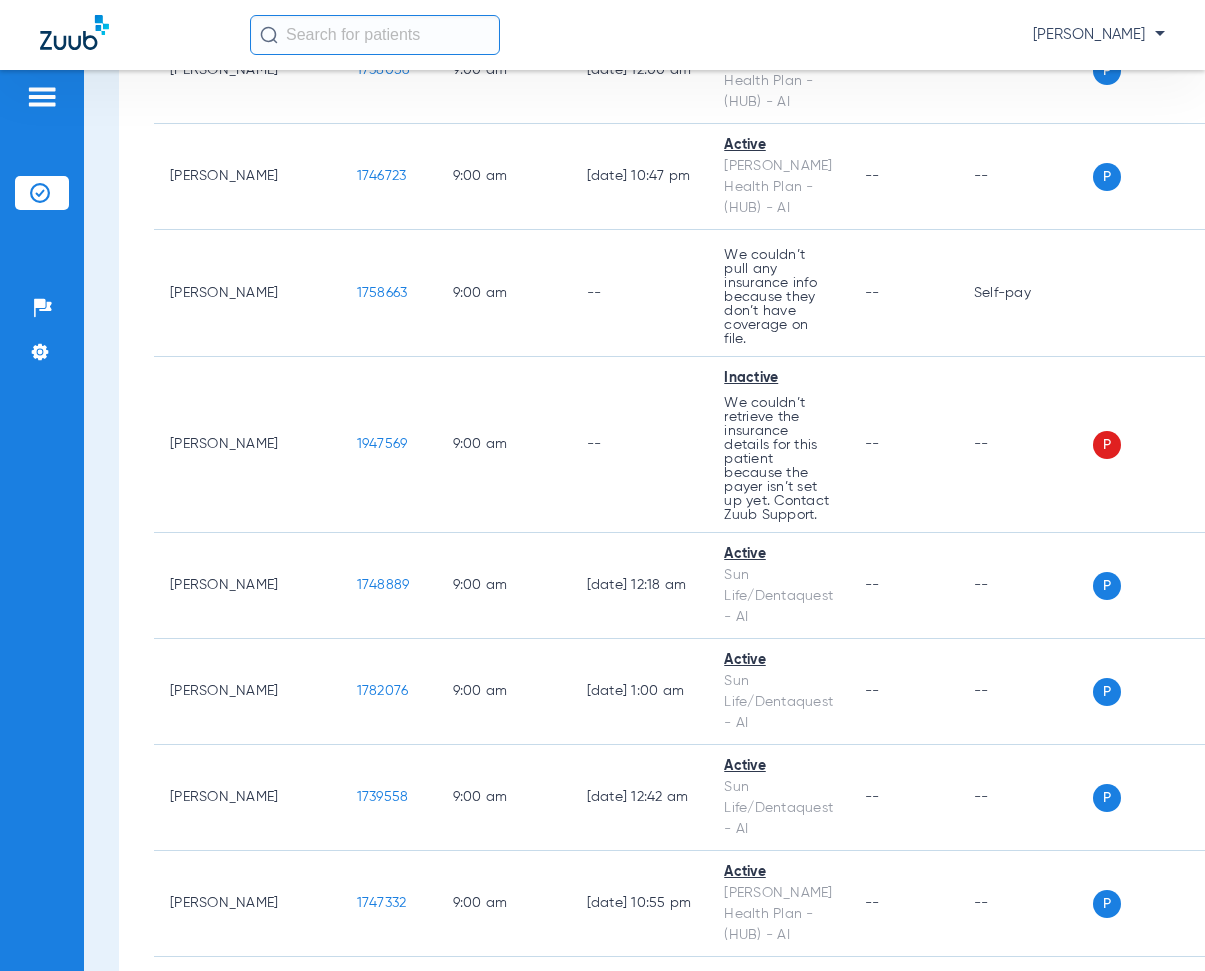 scroll, scrollTop: 2000, scrollLeft: 0, axis: vertical 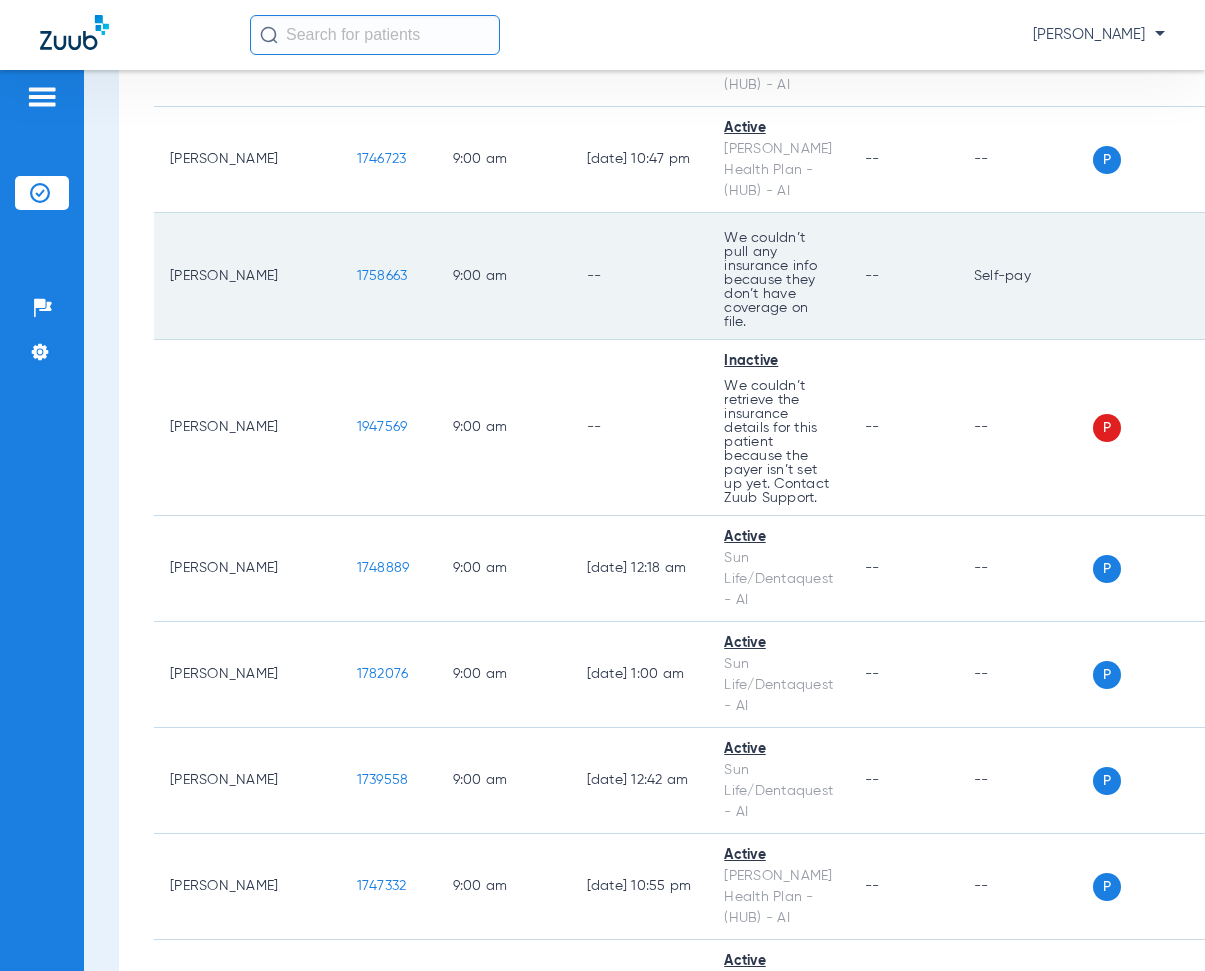 drag, startPoint x: 282, startPoint y: 281, endPoint x: 340, endPoint y: 292, distance: 59.03389 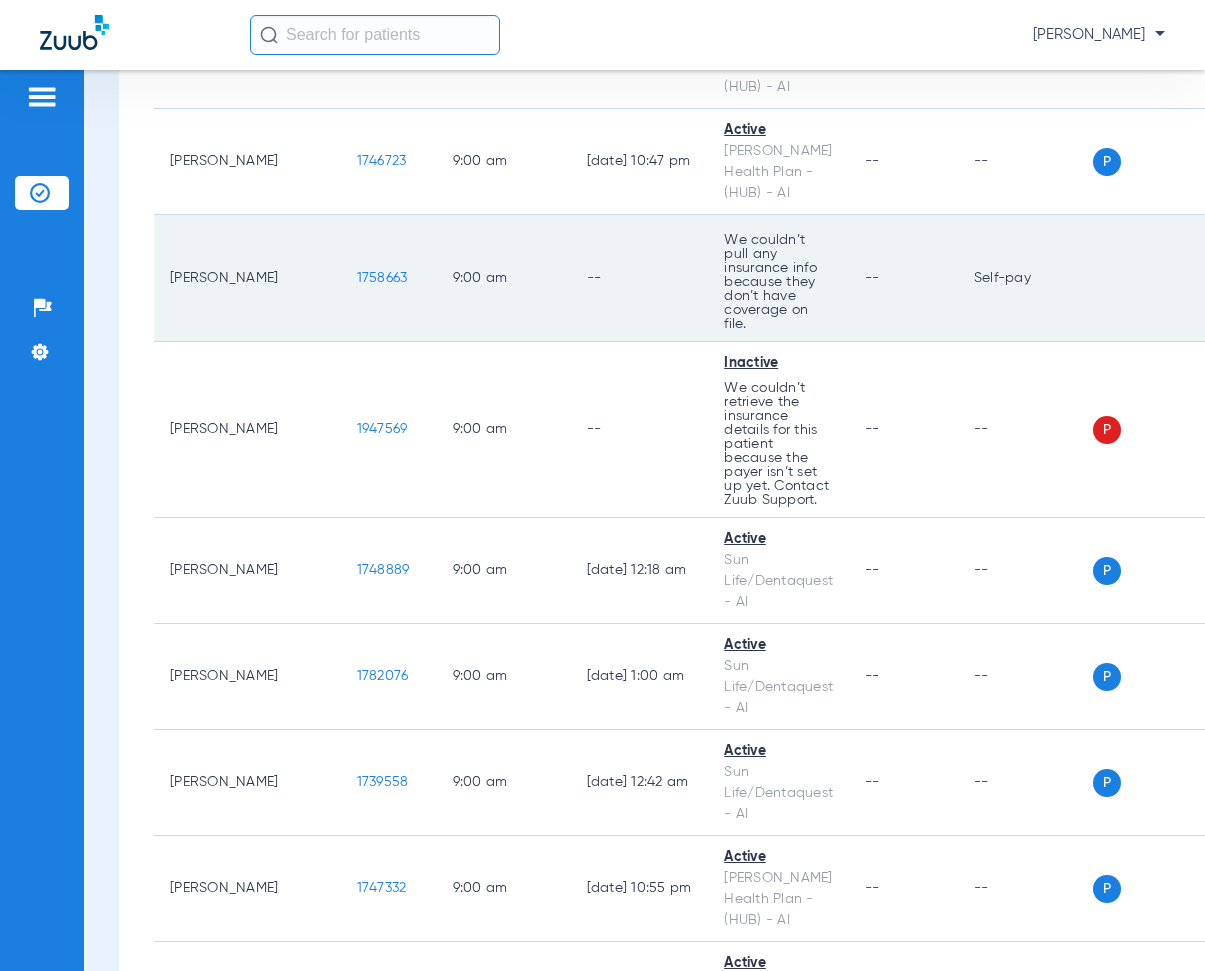 scroll, scrollTop: 2000, scrollLeft: 0, axis: vertical 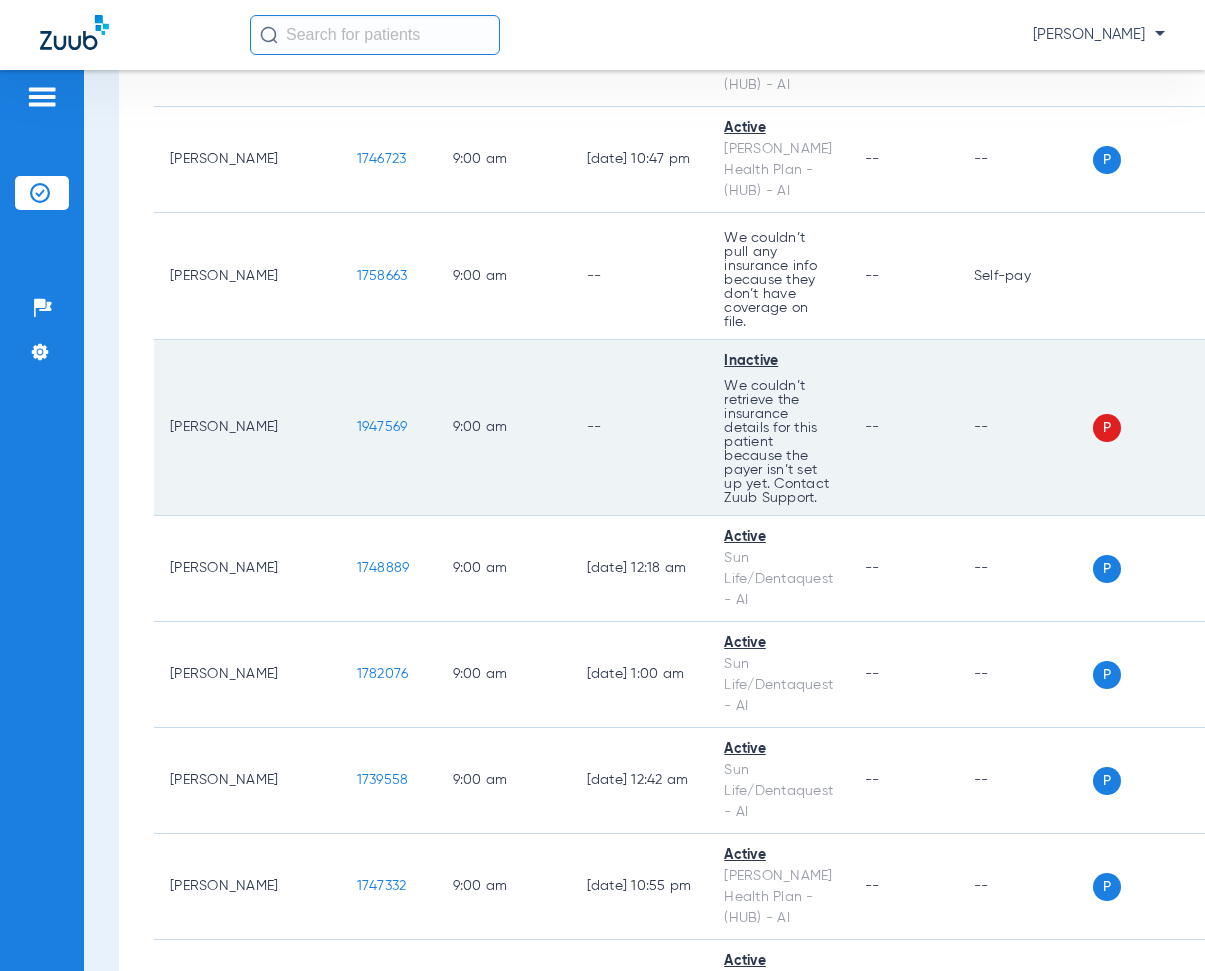 drag, startPoint x: 286, startPoint y: 427, endPoint x: 351, endPoint y: 440, distance: 66.287254 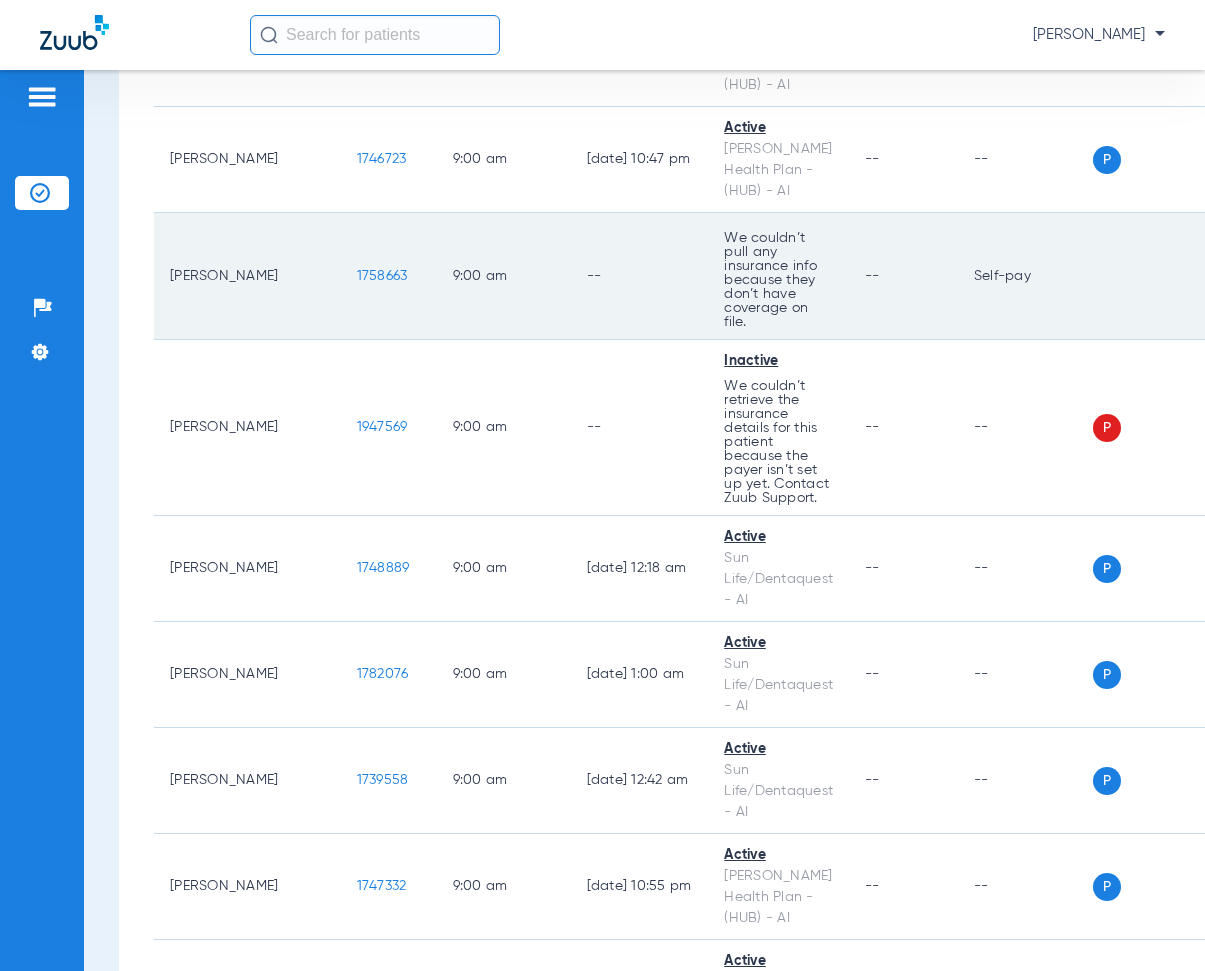 click on "--" 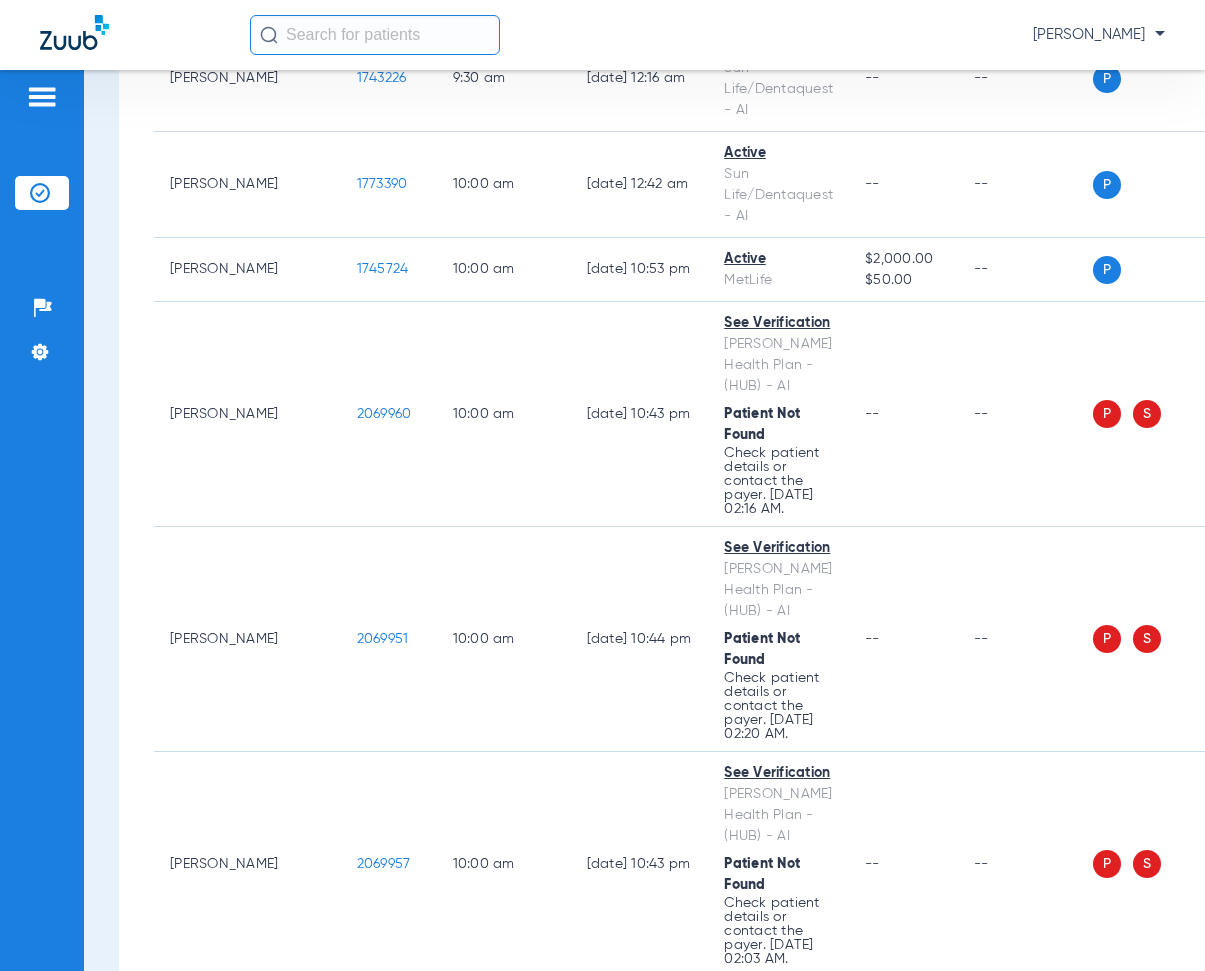 scroll, scrollTop: 3200, scrollLeft: 0, axis: vertical 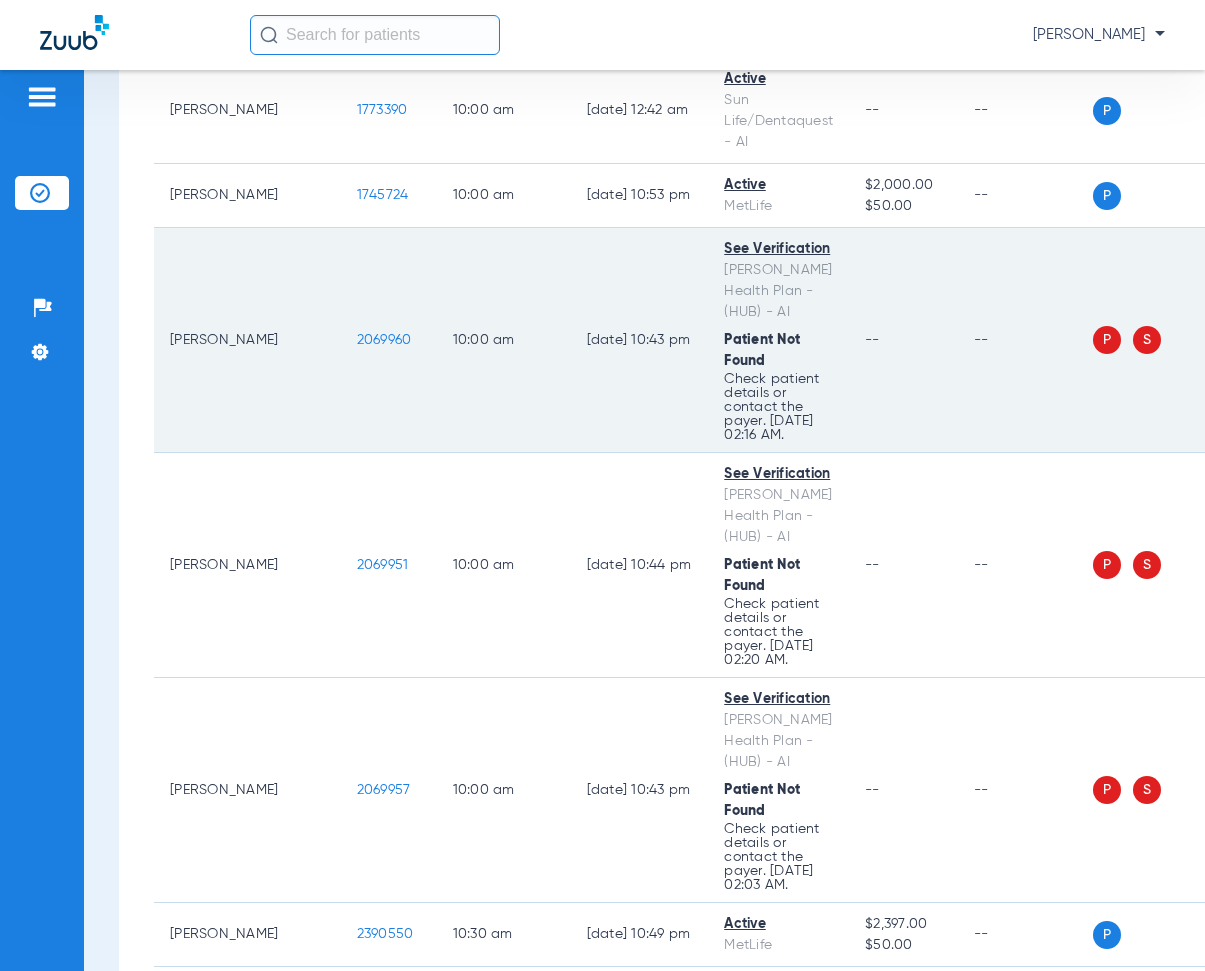 drag, startPoint x: 283, startPoint y: 342, endPoint x: 368, endPoint y: 359, distance: 86.683334 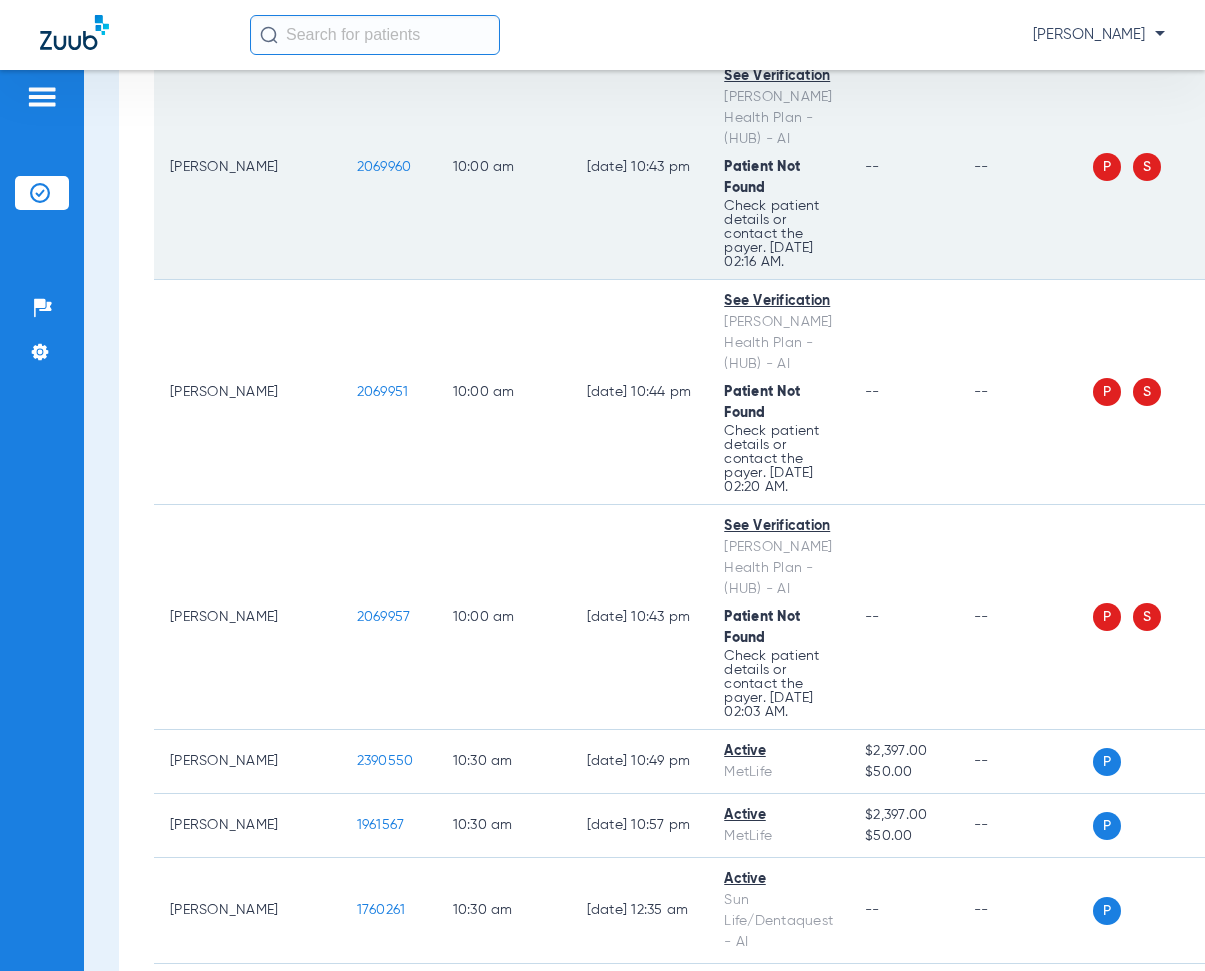 scroll, scrollTop: 3400, scrollLeft: 0, axis: vertical 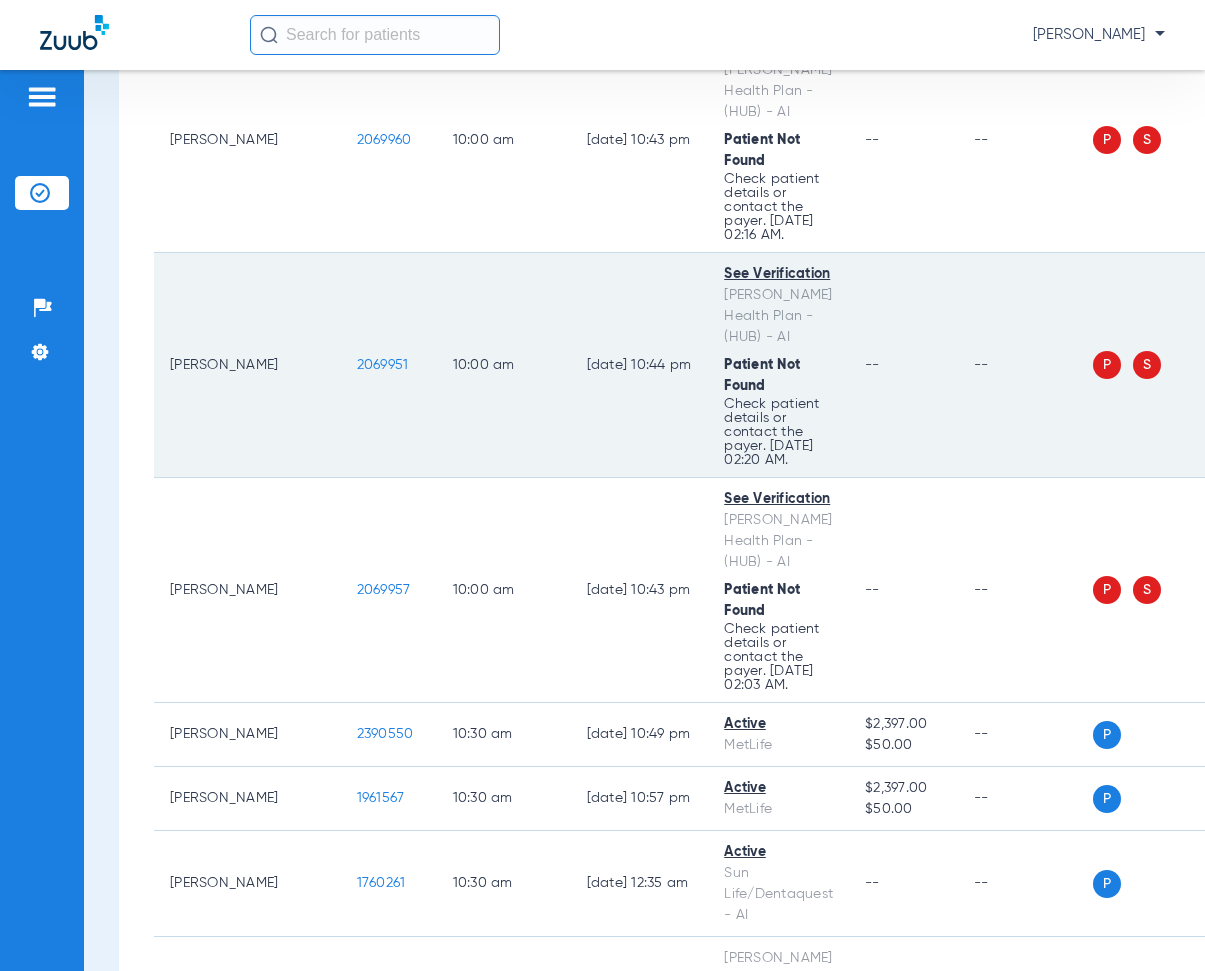 drag, startPoint x: 285, startPoint y: 367, endPoint x: 355, endPoint y: 395, distance: 75.39231 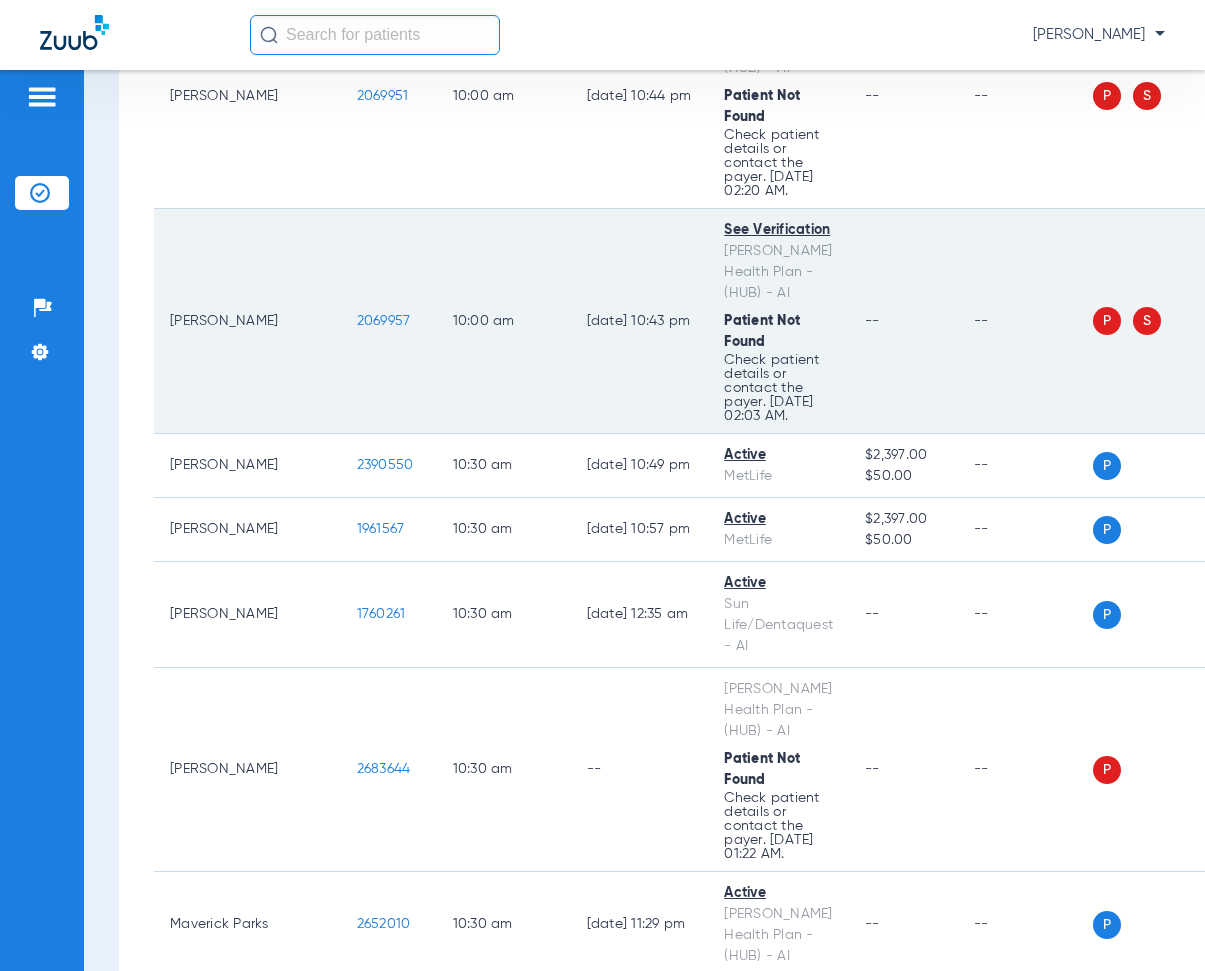 scroll, scrollTop: 3700, scrollLeft: 0, axis: vertical 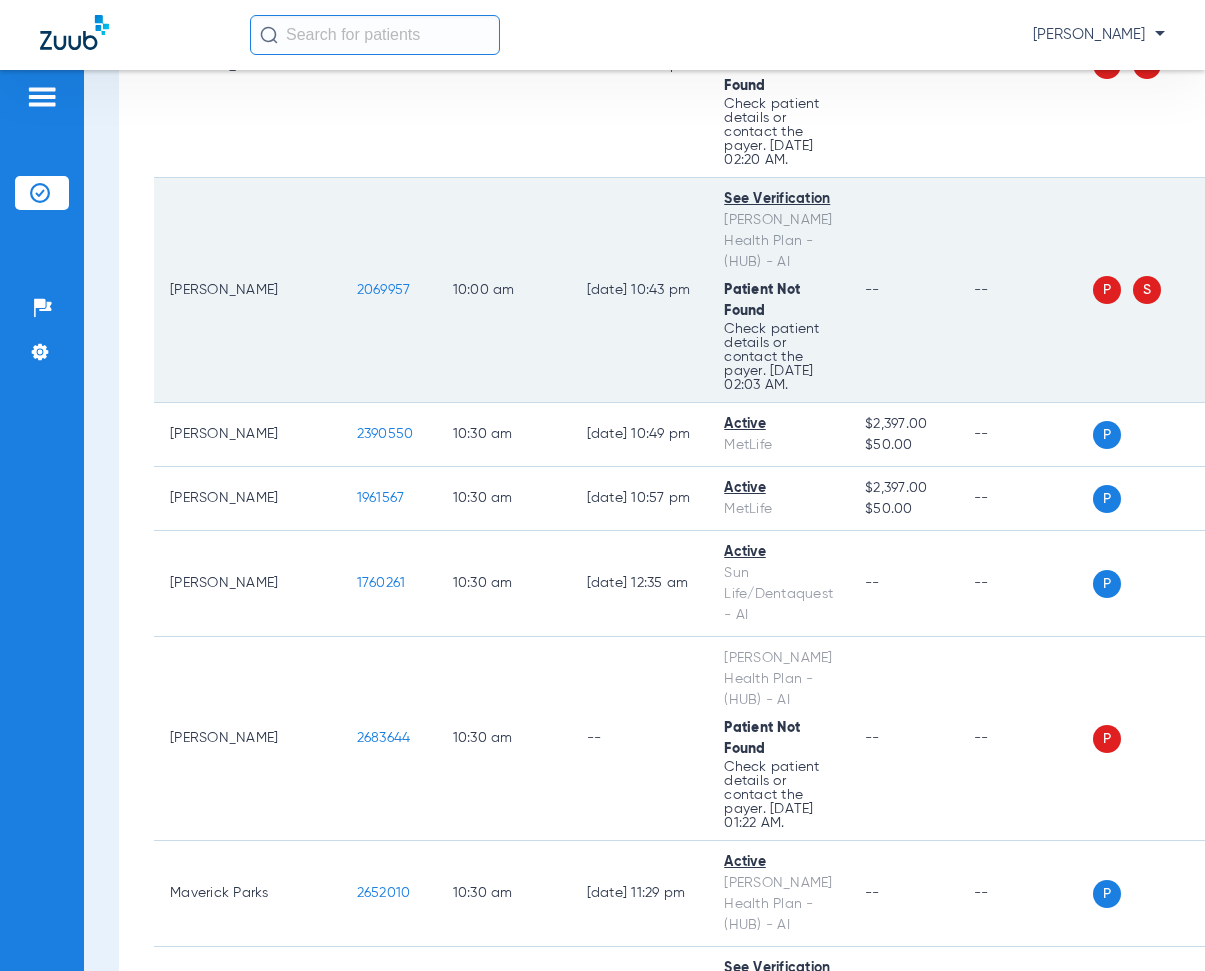 drag, startPoint x: 283, startPoint y: 293, endPoint x: 353, endPoint y: 316, distance: 73.68175 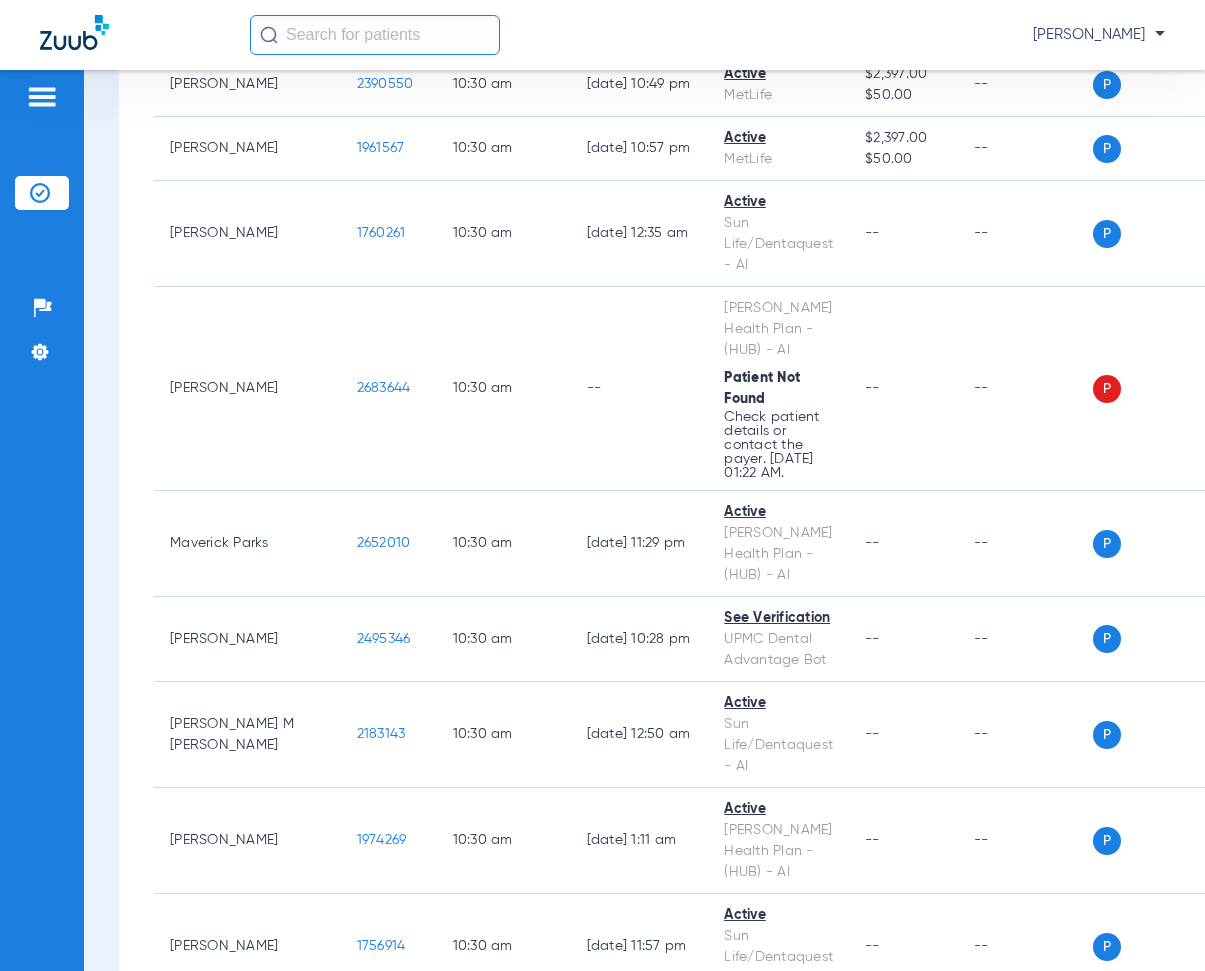 scroll, scrollTop: 4100, scrollLeft: 0, axis: vertical 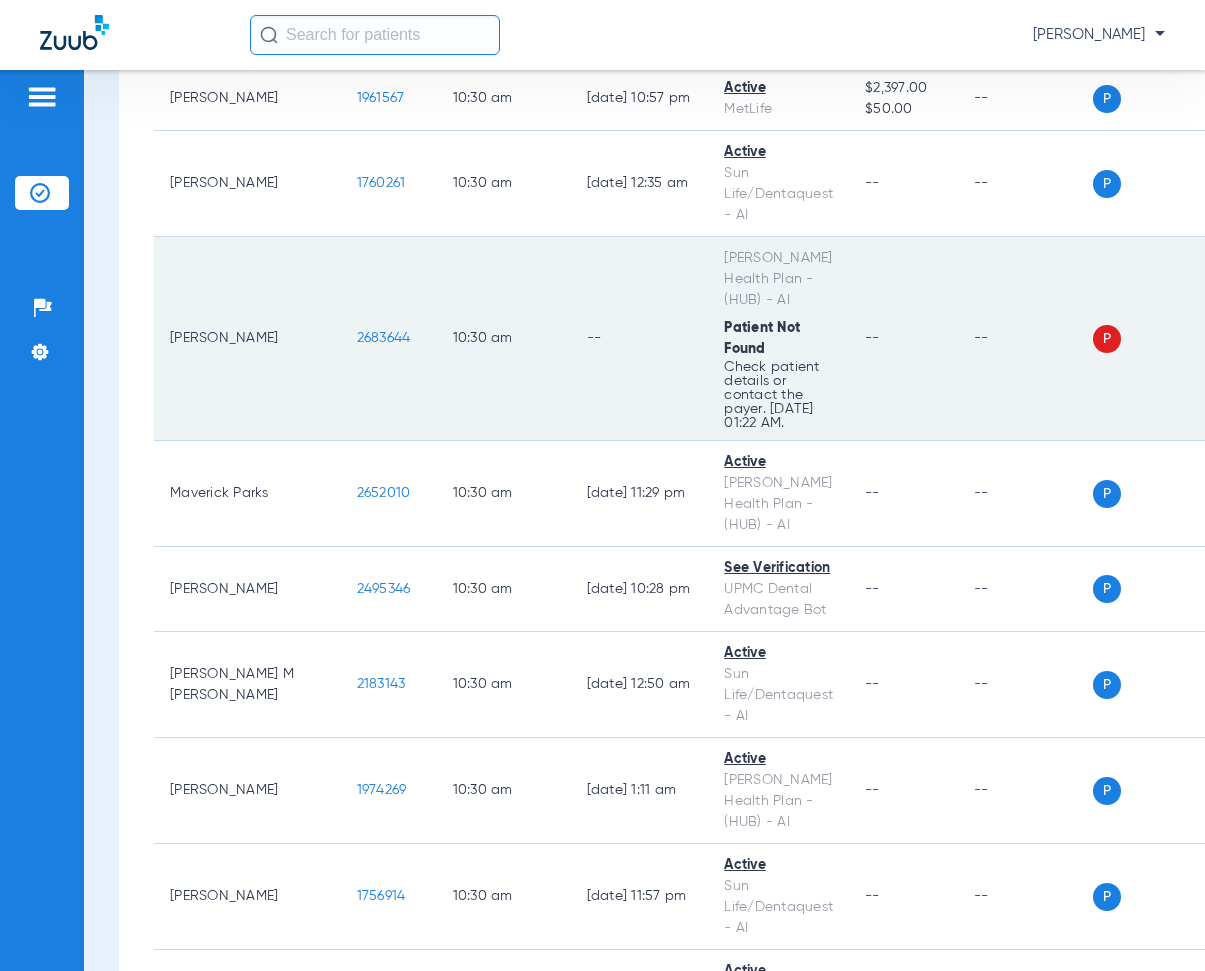 drag, startPoint x: 280, startPoint y: 334, endPoint x: 345, endPoint y: 358, distance: 69.289246 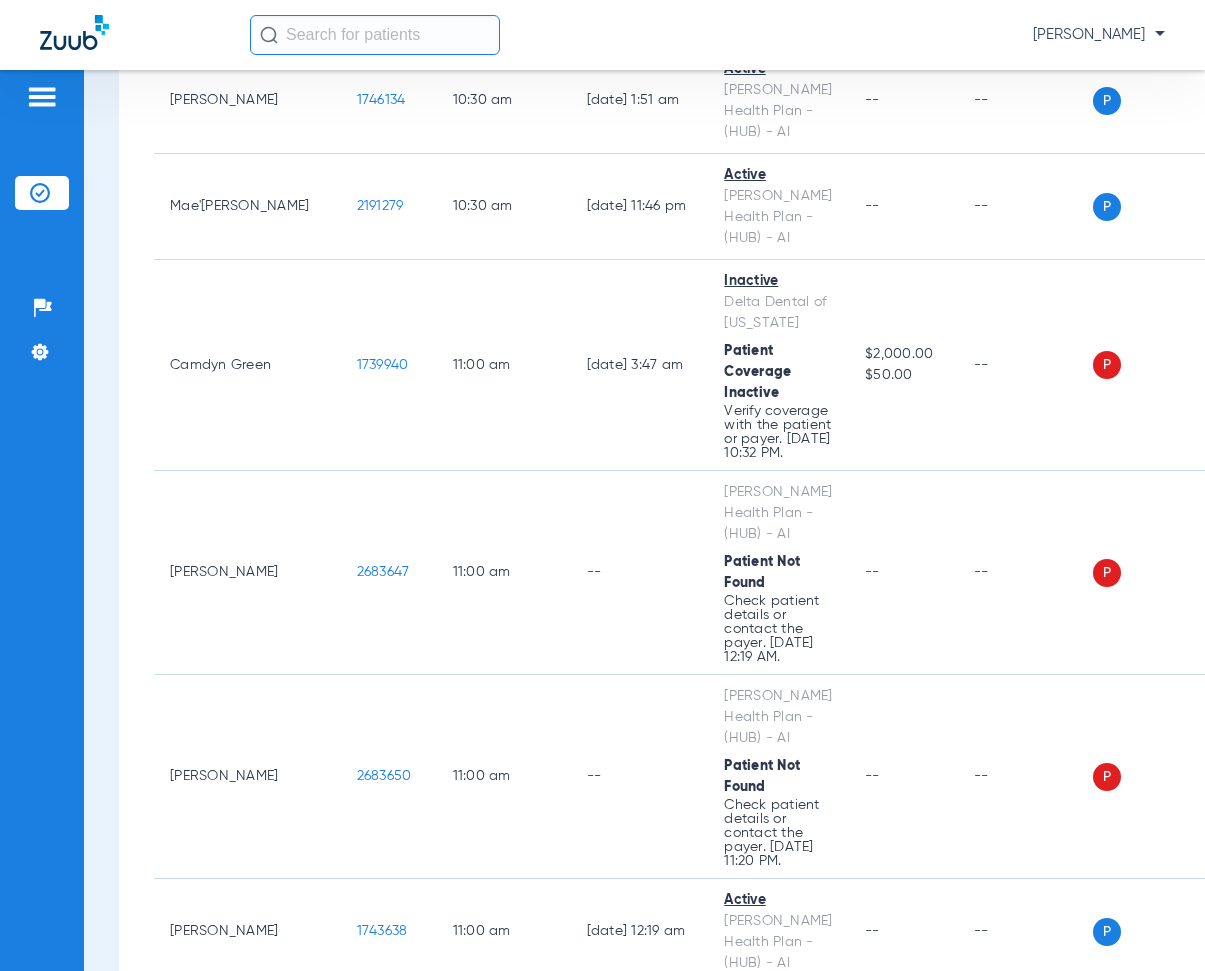 scroll, scrollTop: 5400, scrollLeft: 0, axis: vertical 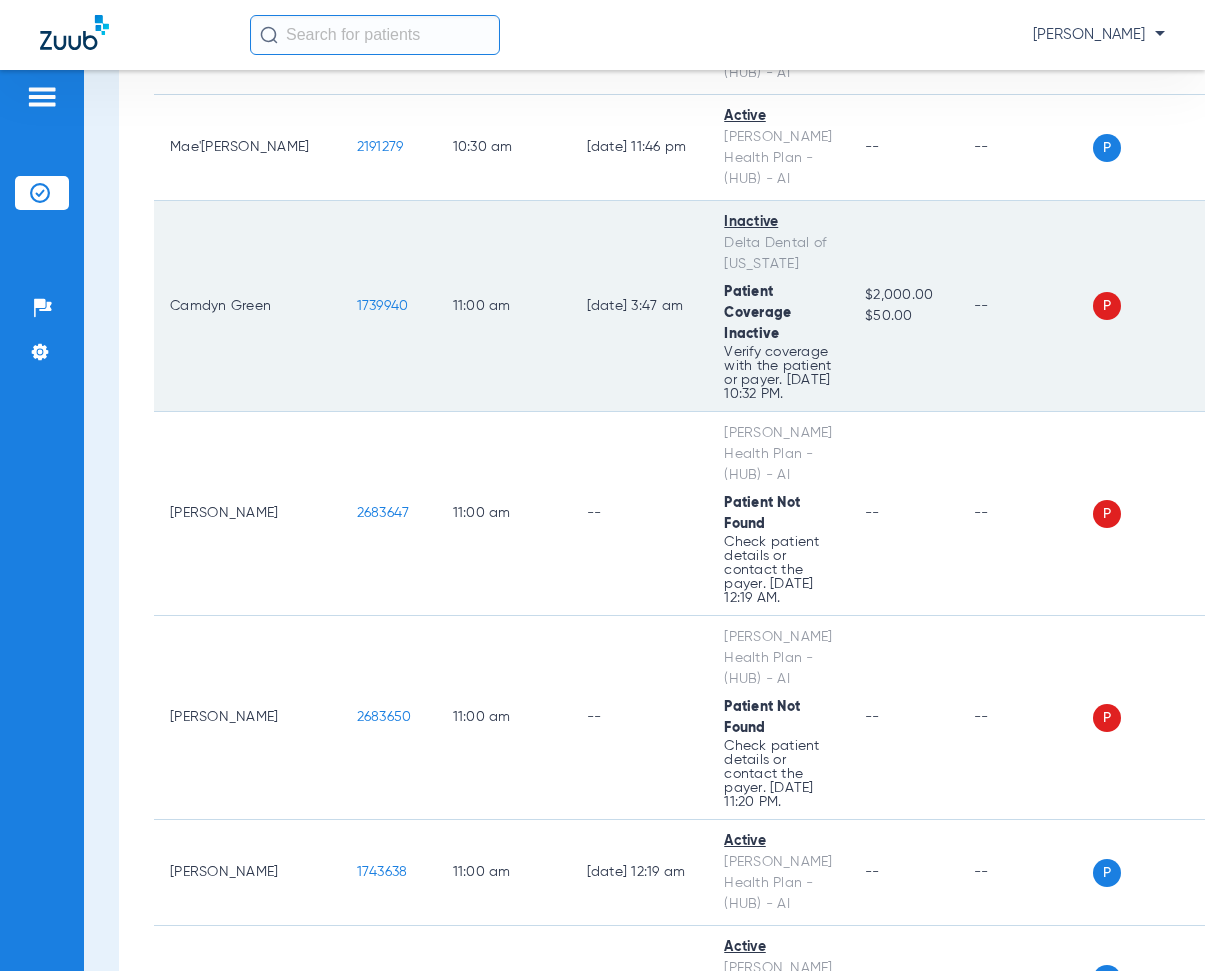drag, startPoint x: 281, startPoint y: 297, endPoint x: 360, endPoint y: 316, distance: 81.25269 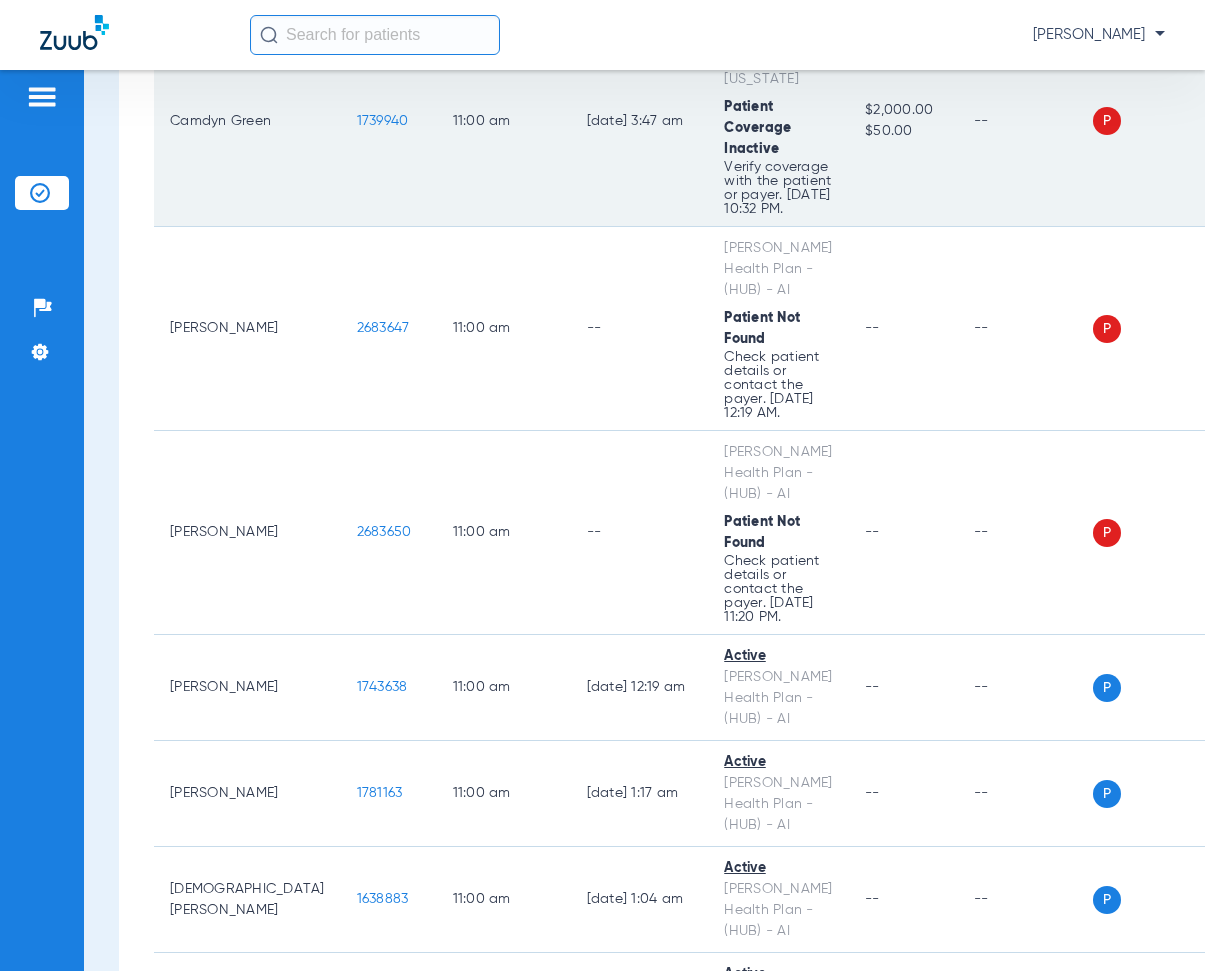 scroll, scrollTop: 5600, scrollLeft: 0, axis: vertical 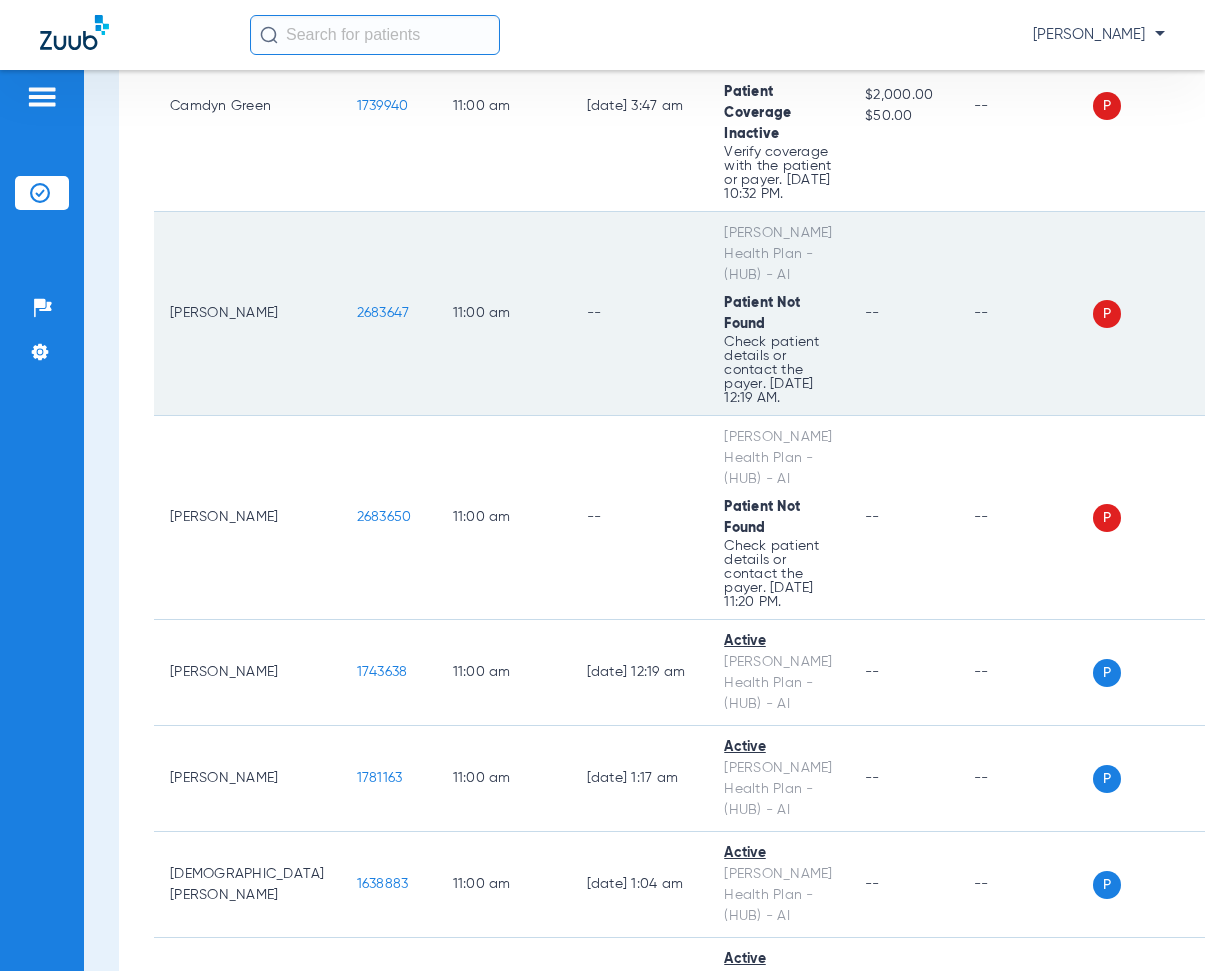 drag, startPoint x: 279, startPoint y: 311, endPoint x: 336, endPoint y: 278, distance: 65.863495 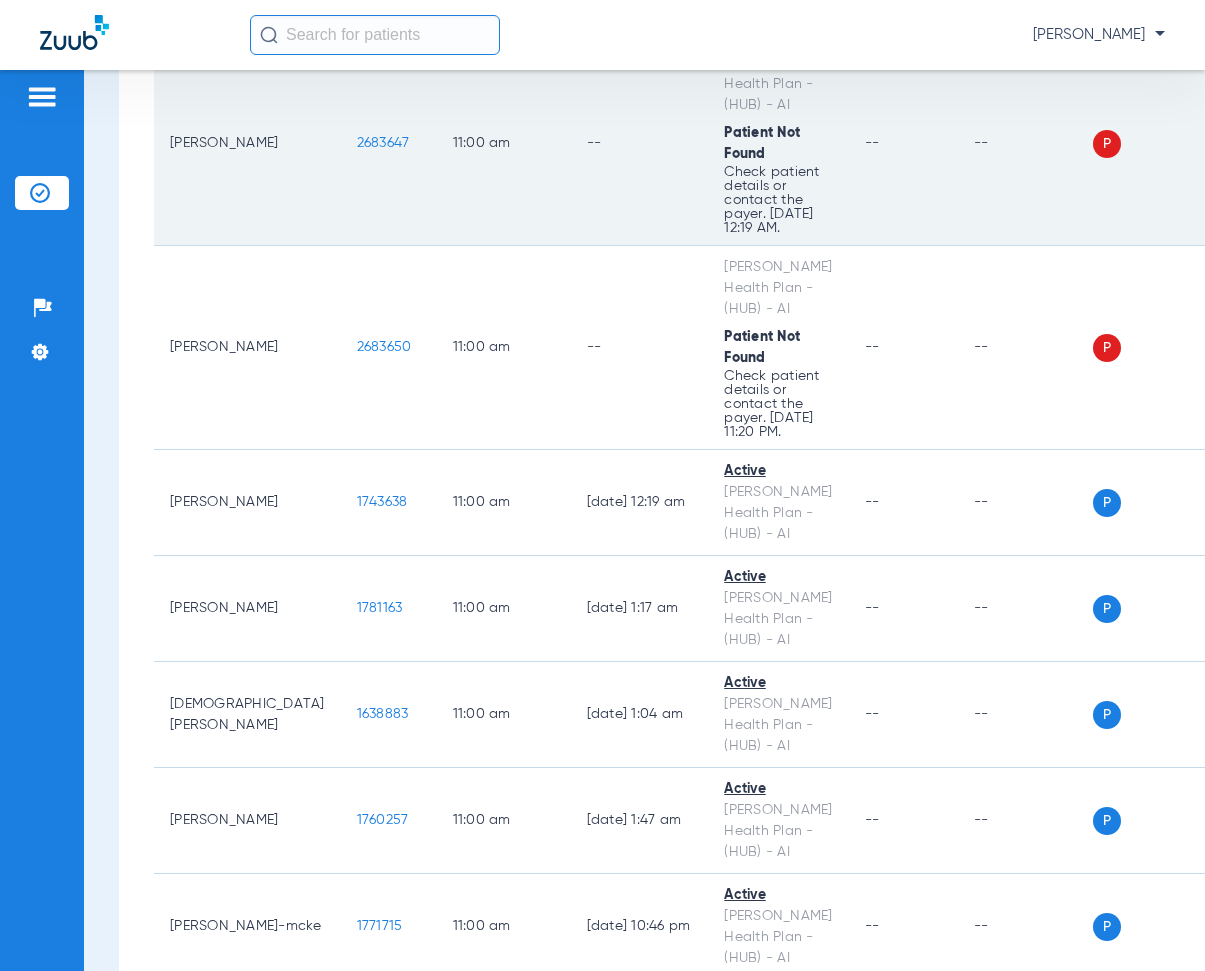 scroll, scrollTop: 5800, scrollLeft: 0, axis: vertical 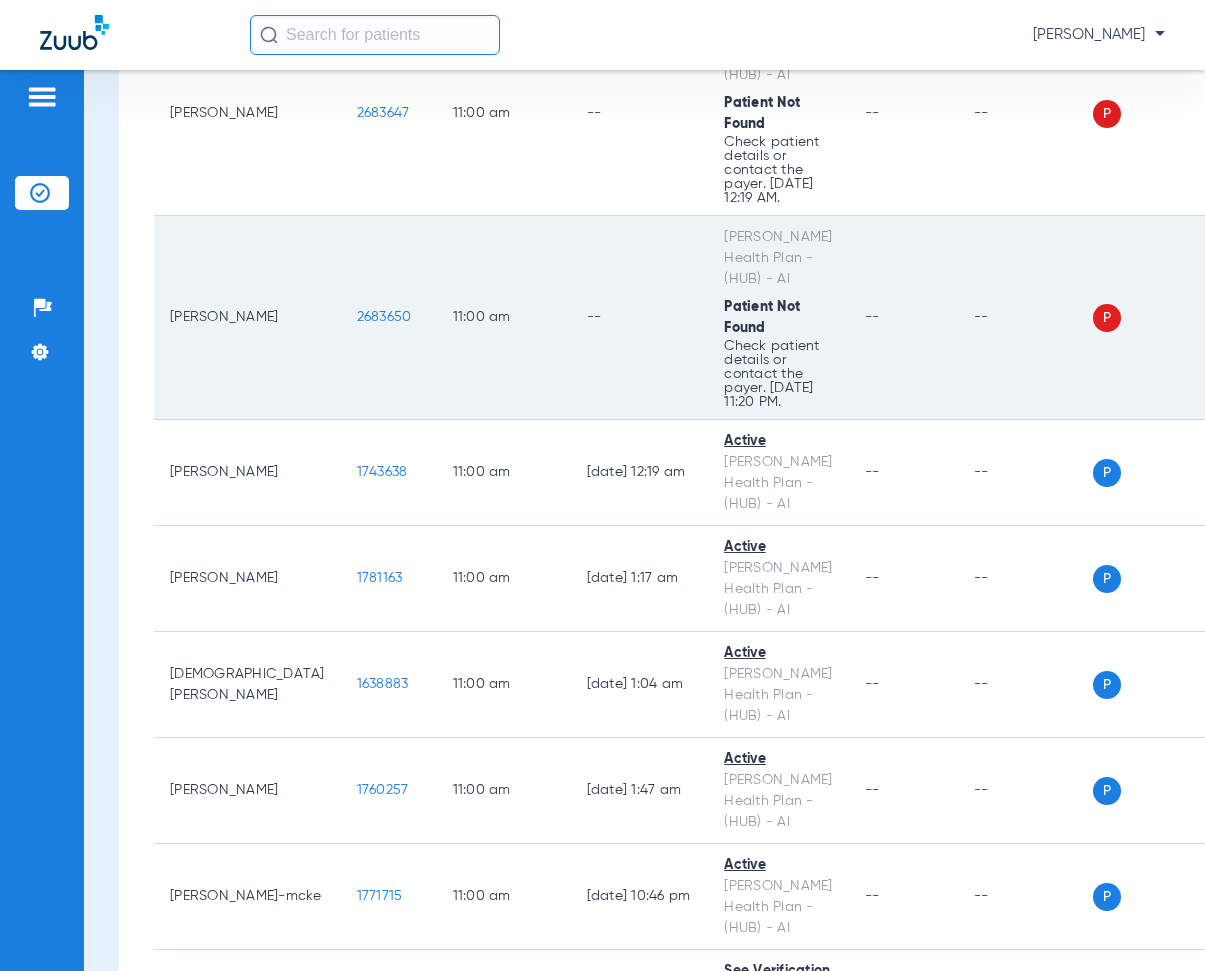 drag, startPoint x: 283, startPoint y: 316, endPoint x: 357, endPoint y: 336, distance: 76.655075 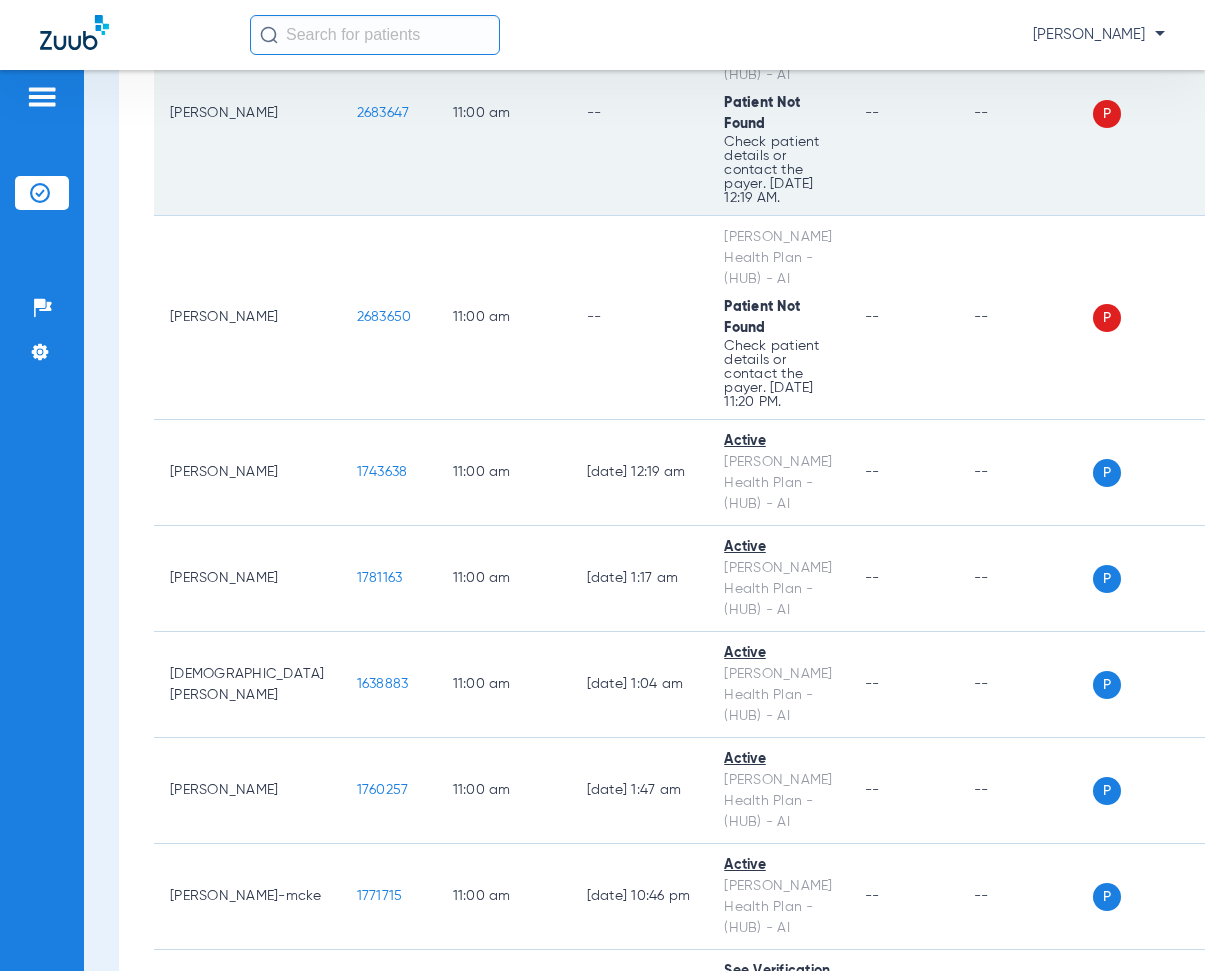 click on "11:00 AM" 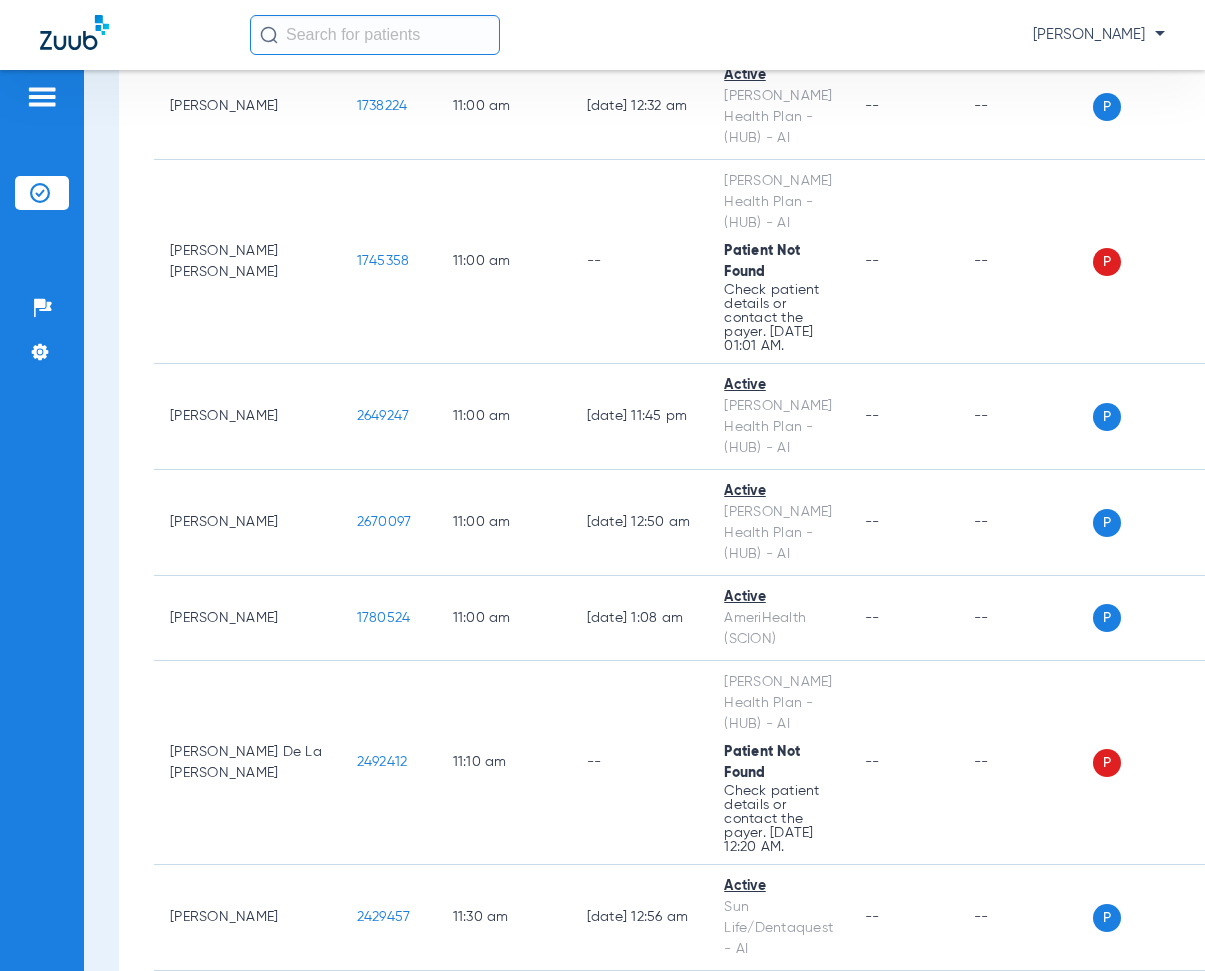 scroll, scrollTop: 7000, scrollLeft: 0, axis: vertical 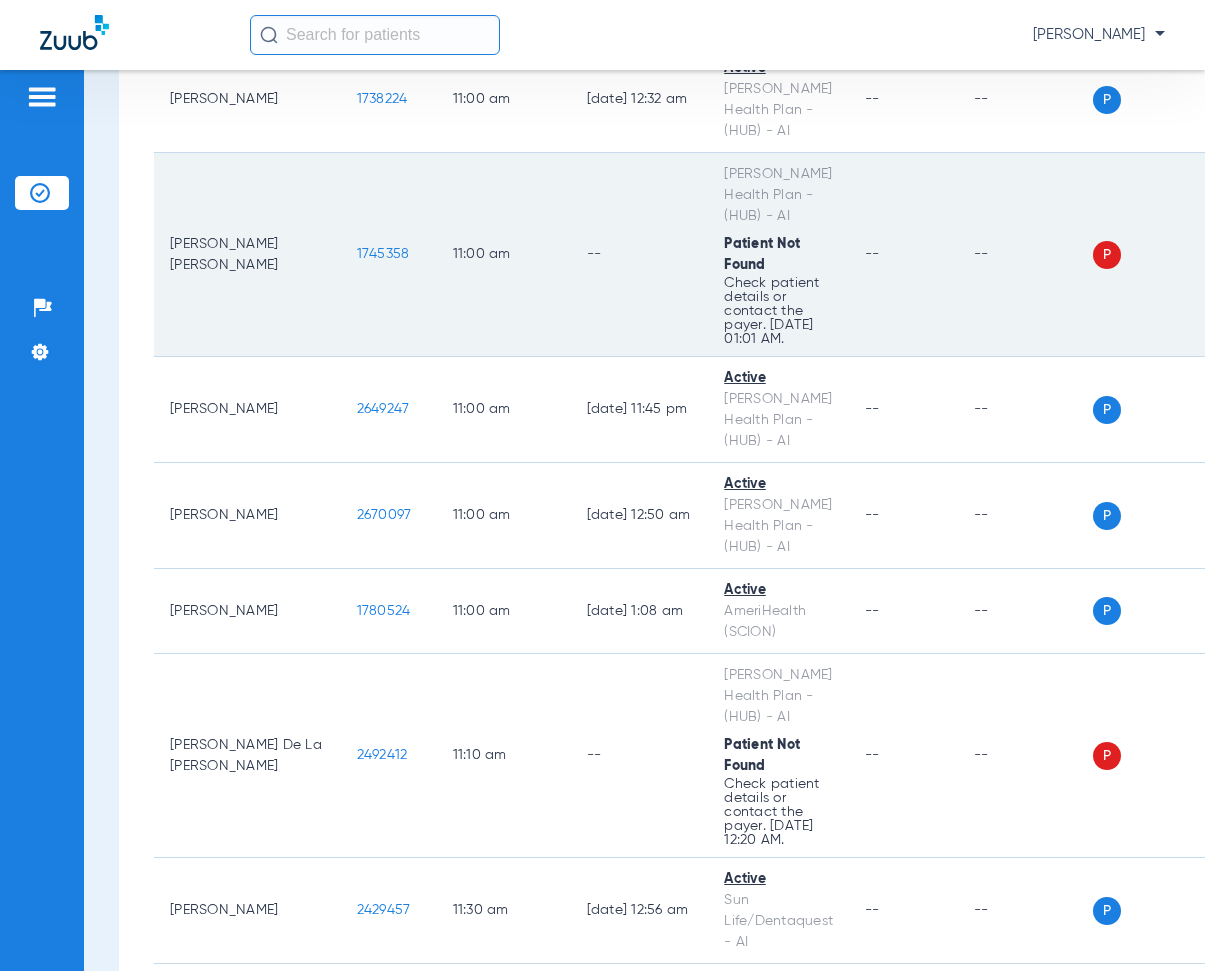 drag, startPoint x: 283, startPoint y: 254, endPoint x: 334, endPoint y: 243, distance: 52.17279 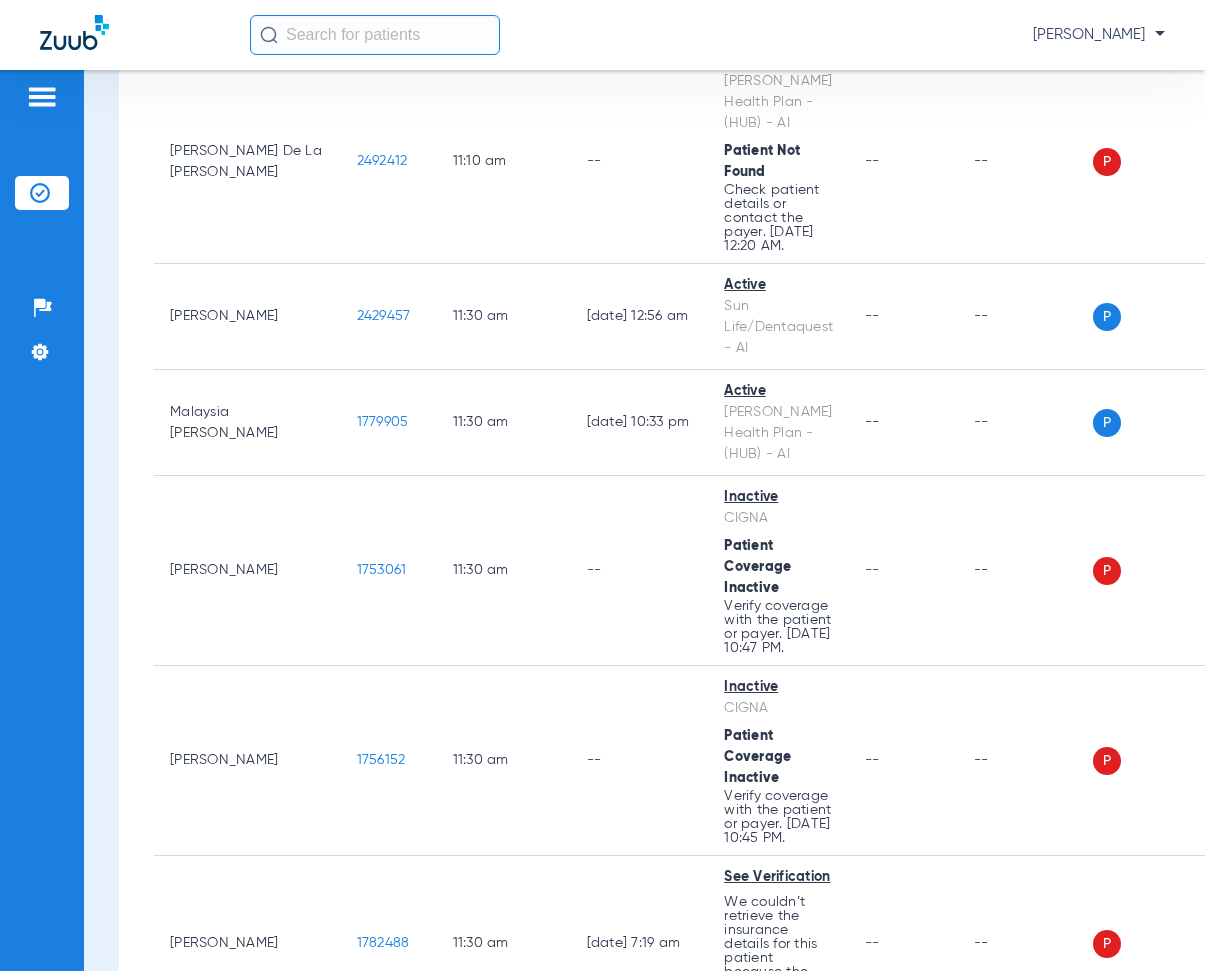 scroll, scrollTop: 7600, scrollLeft: 0, axis: vertical 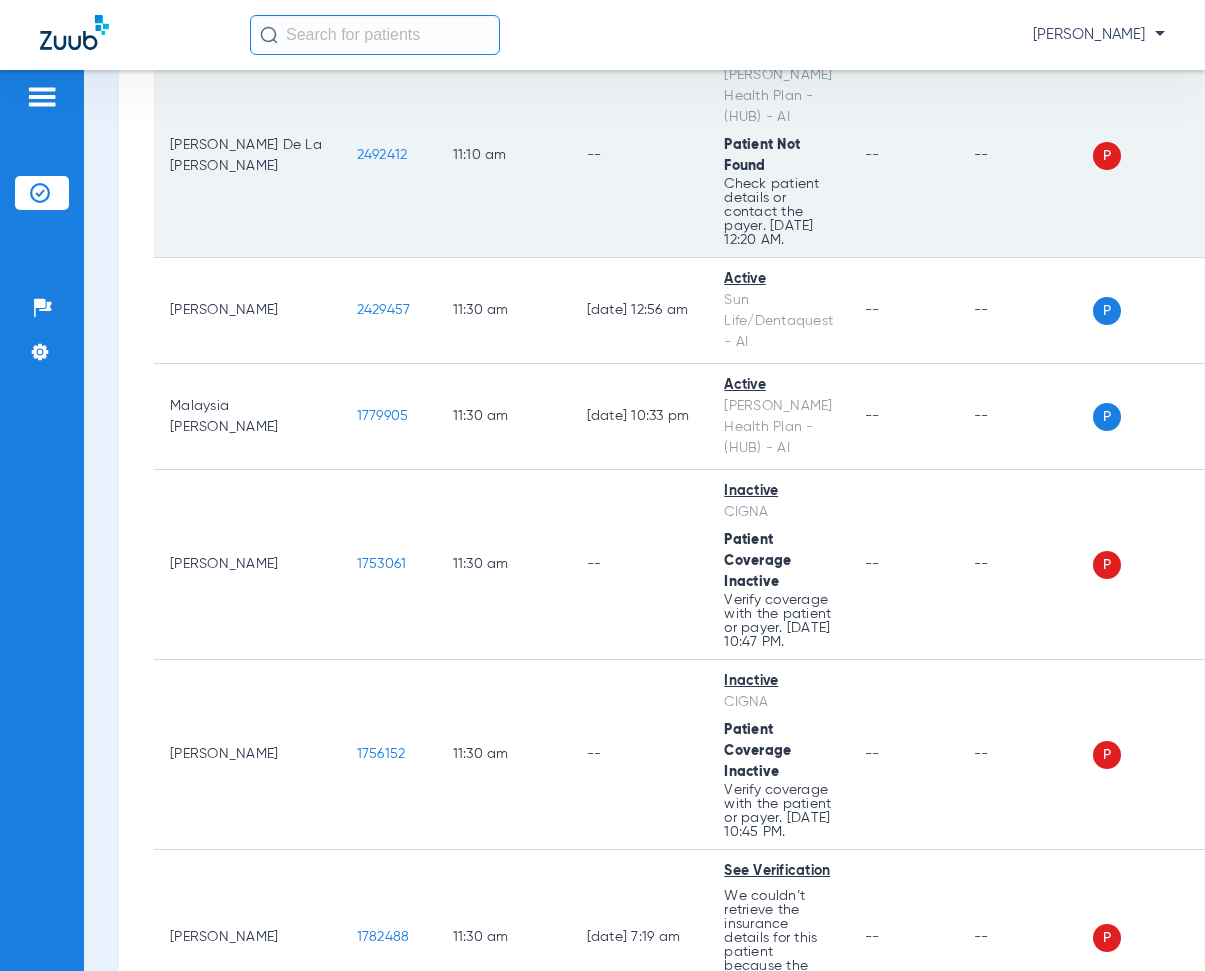 drag, startPoint x: 289, startPoint y: 158, endPoint x: 343, endPoint y: 176, distance: 56.920998 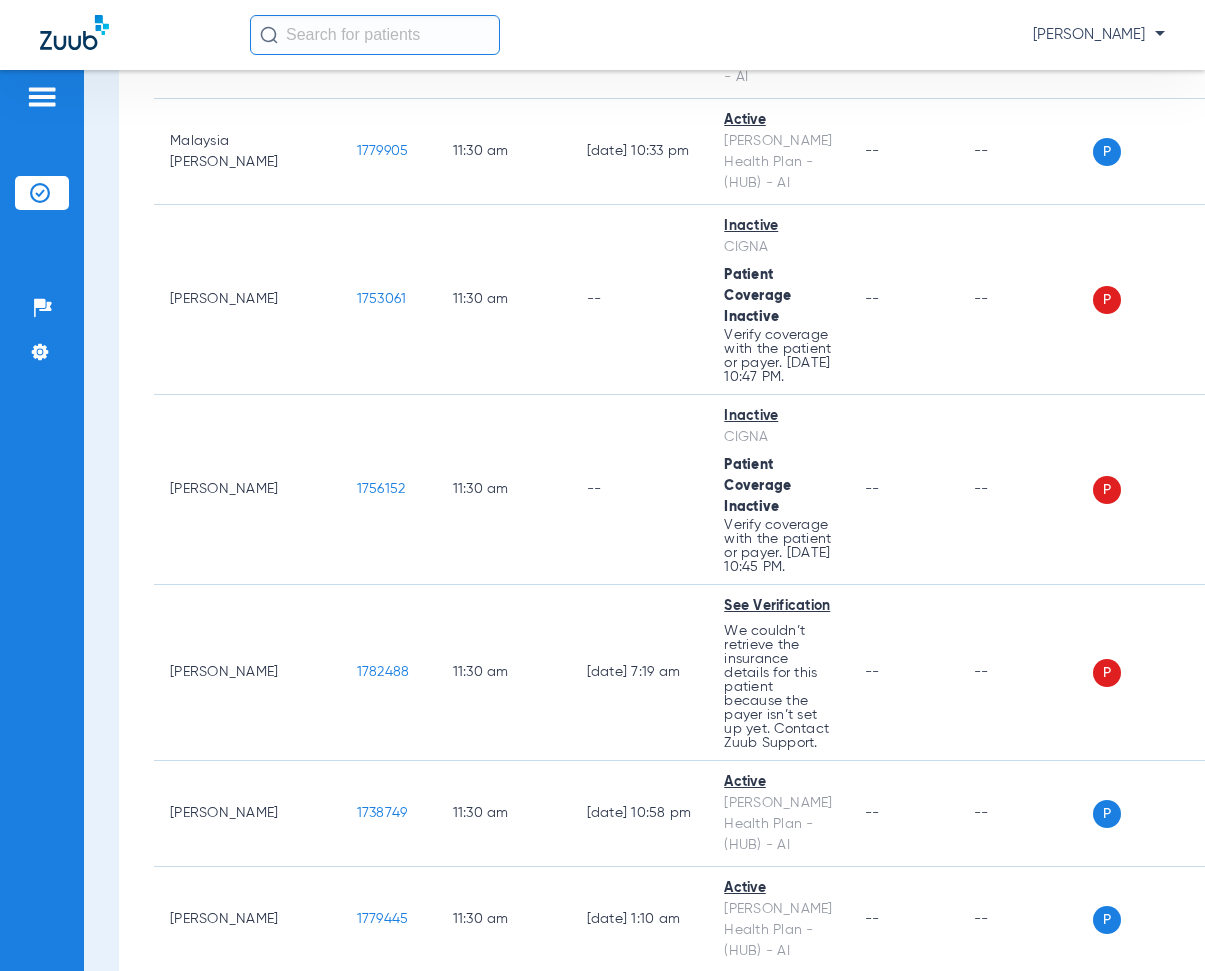 scroll, scrollTop: 7900, scrollLeft: 0, axis: vertical 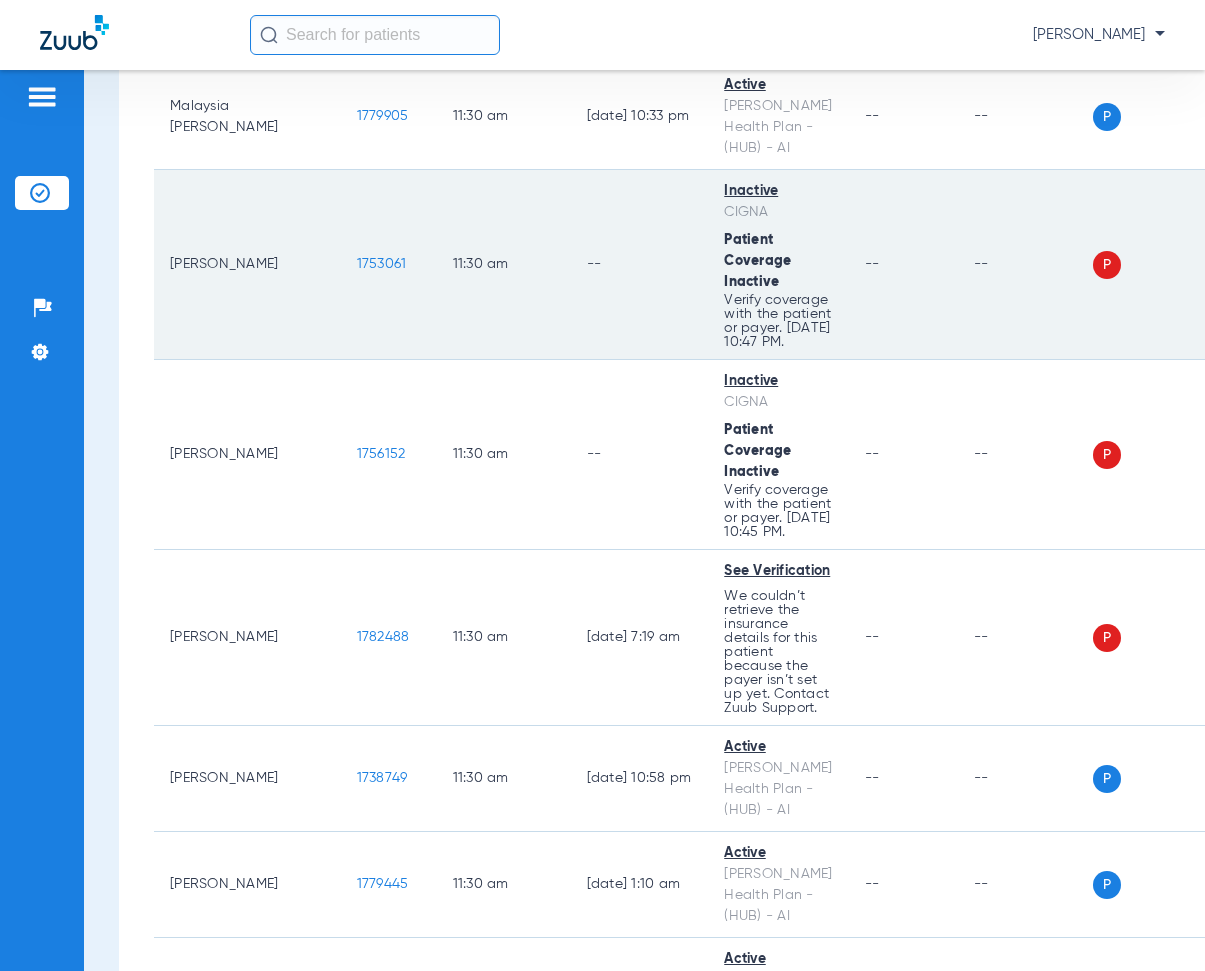 drag, startPoint x: 283, startPoint y: 272, endPoint x: 346, endPoint y: 286, distance: 64.53681 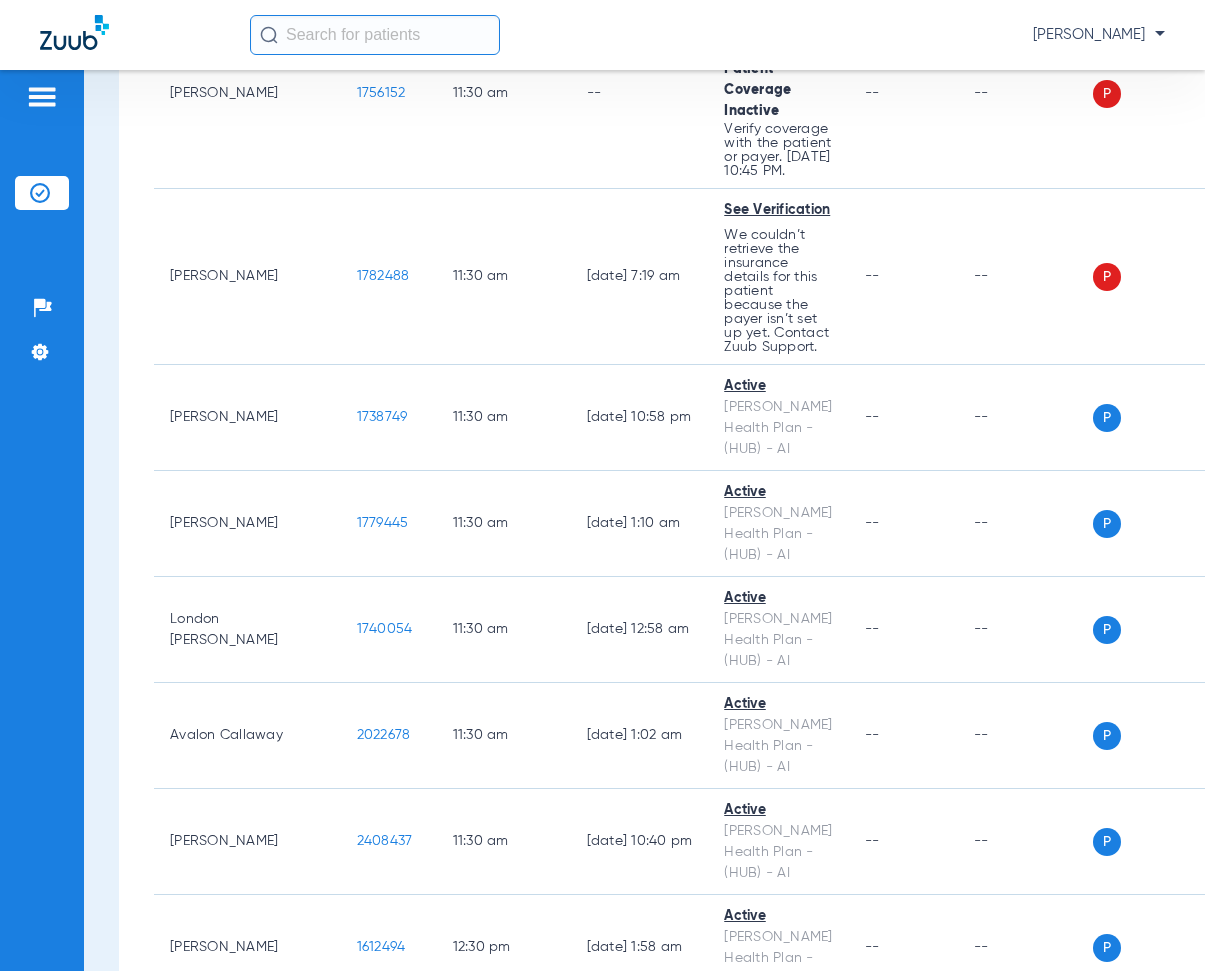 scroll, scrollTop: 8300, scrollLeft: 0, axis: vertical 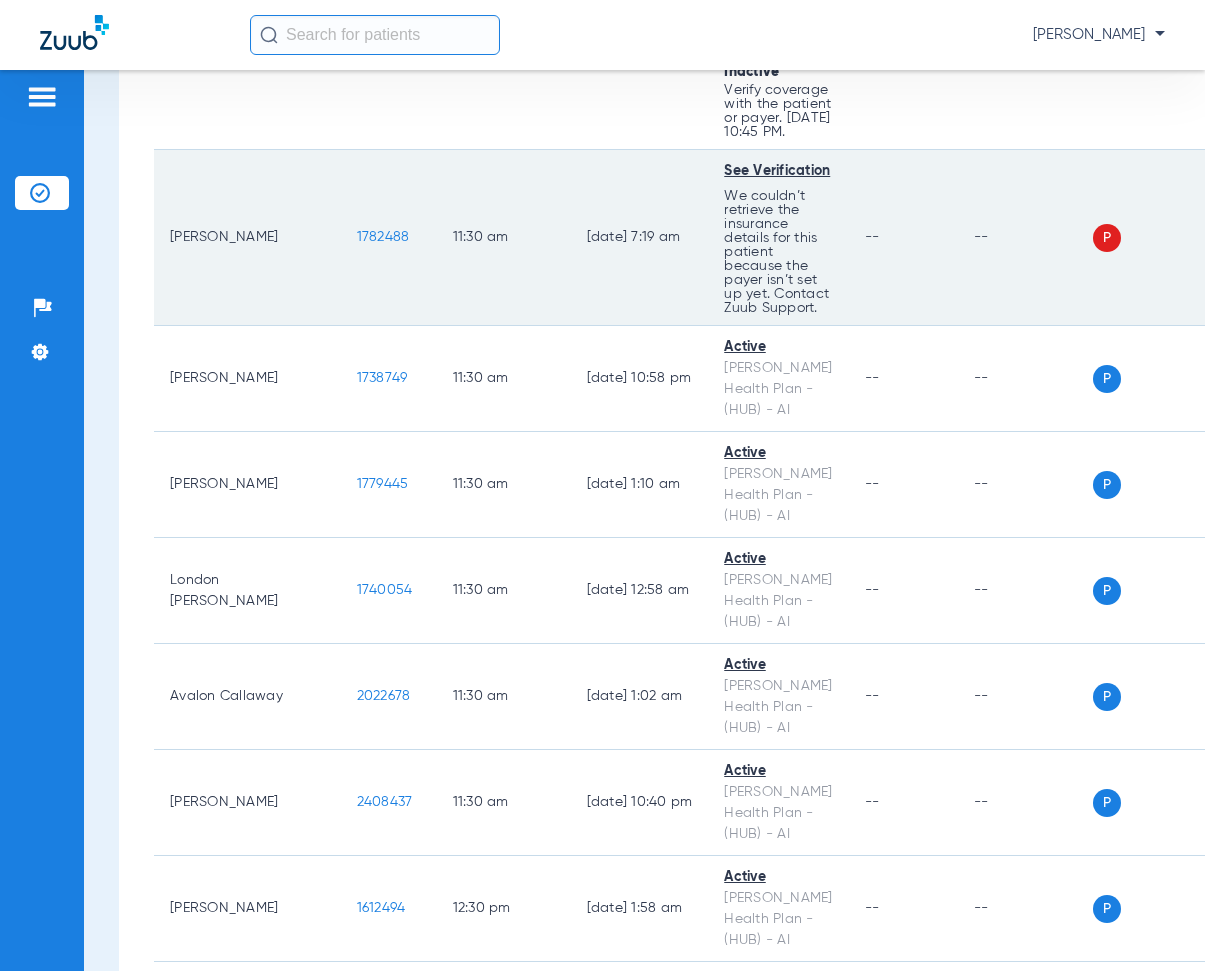 drag, startPoint x: 287, startPoint y: 267, endPoint x: 362, endPoint y: 280, distance: 76.11833 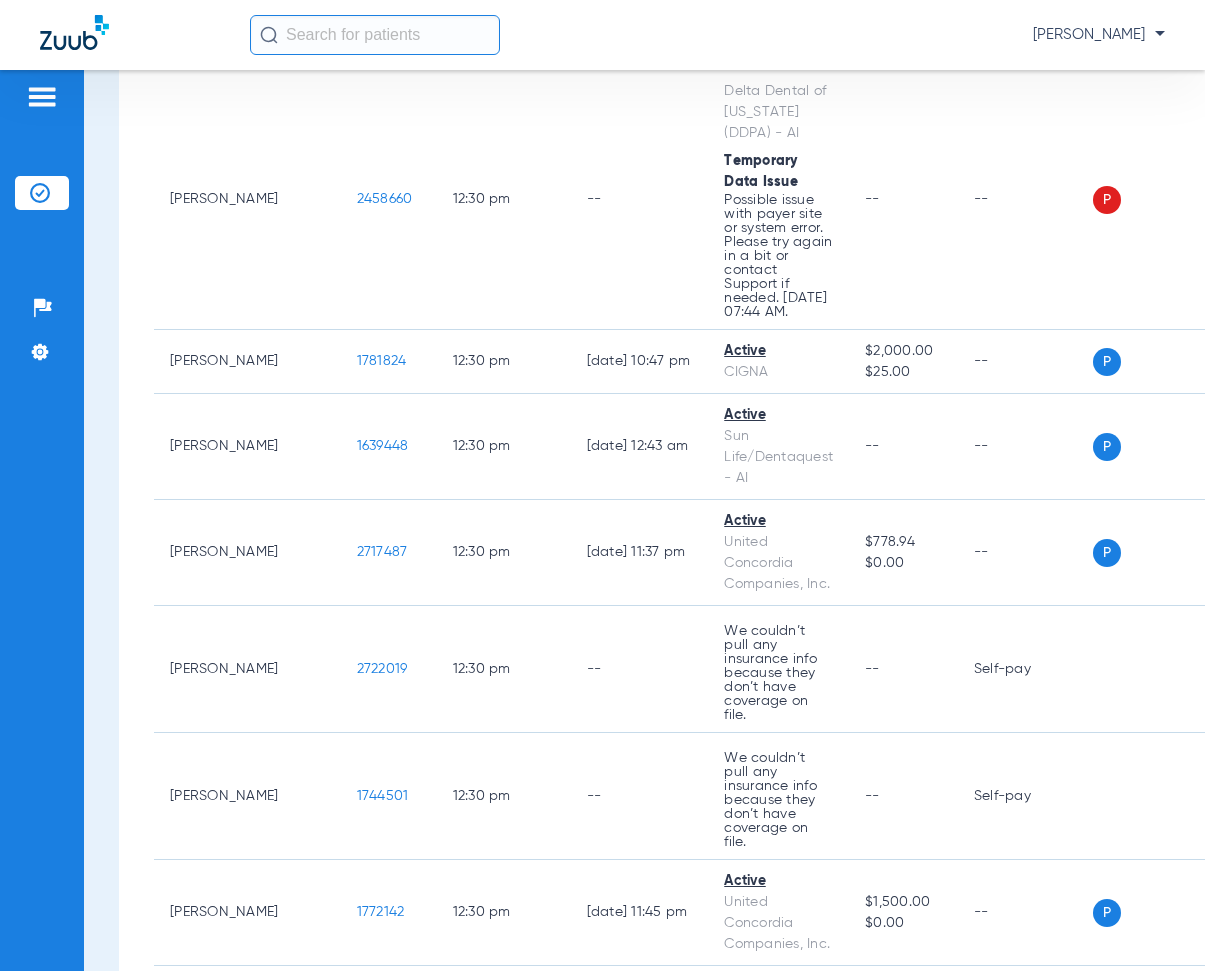 scroll, scrollTop: 9300, scrollLeft: 0, axis: vertical 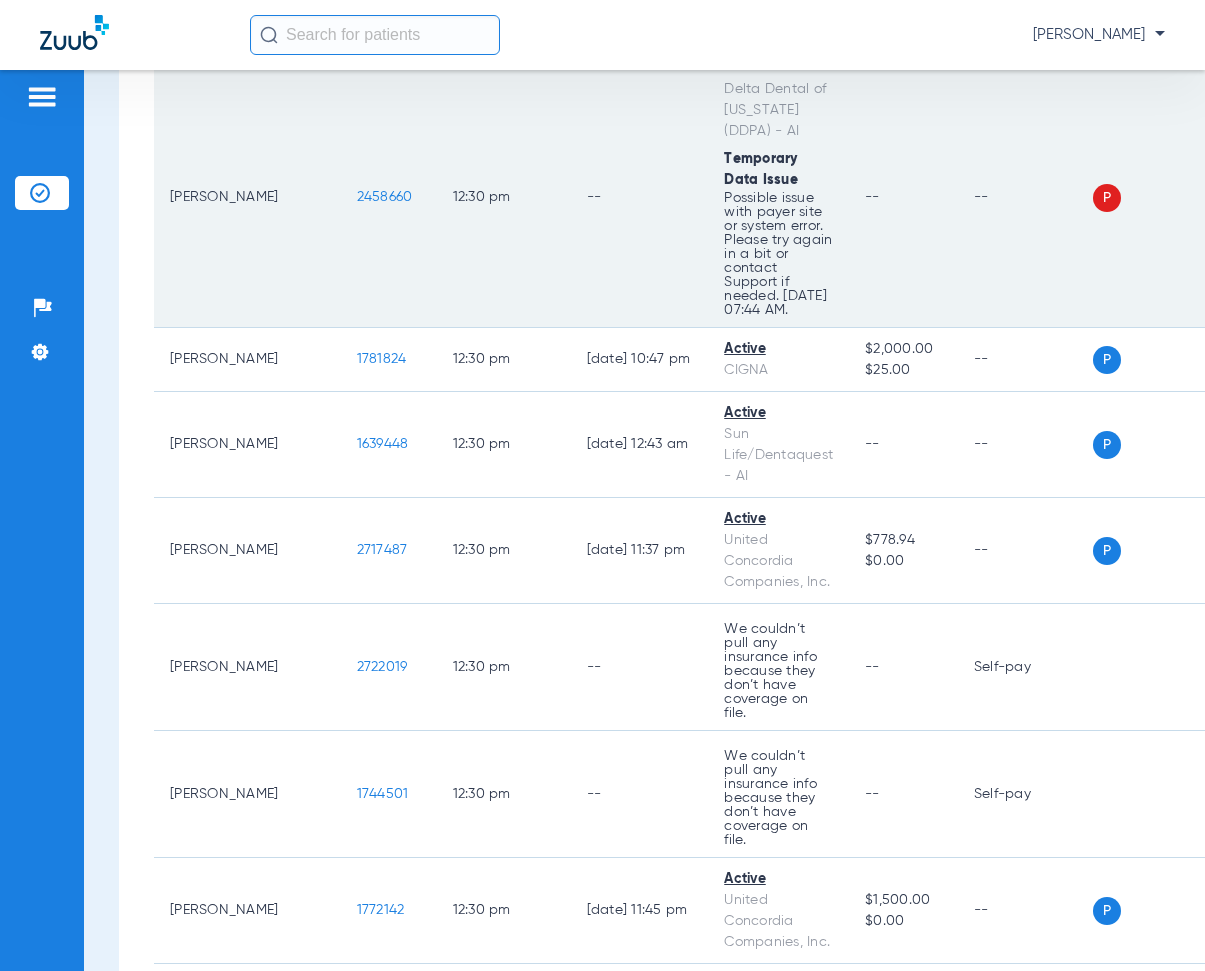 drag, startPoint x: 285, startPoint y: 228, endPoint x: 355, endPoint y: 248, distance: 72.8011 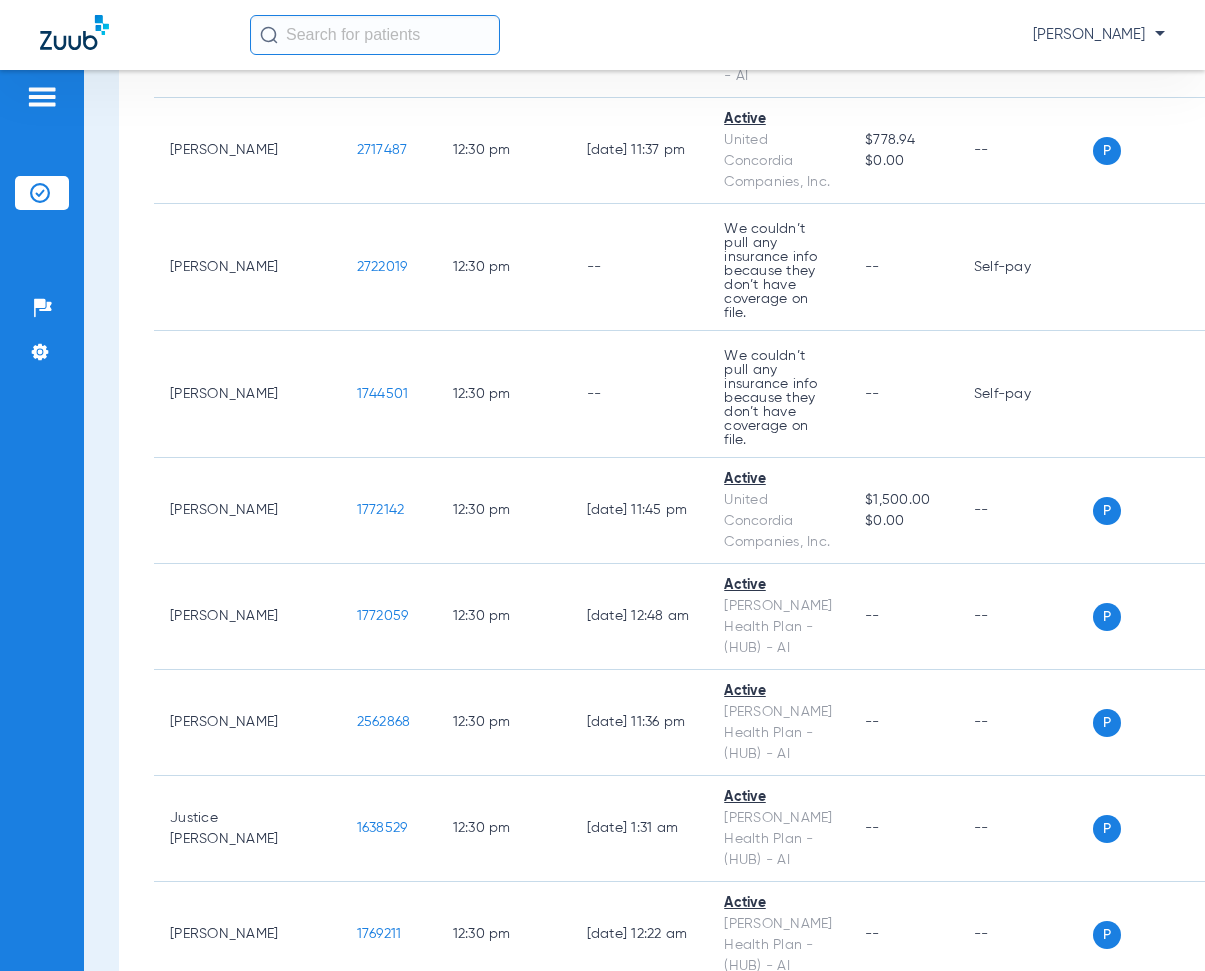 scroll, scrollTop: 9800, scrollLeft: 0, axis: vertical 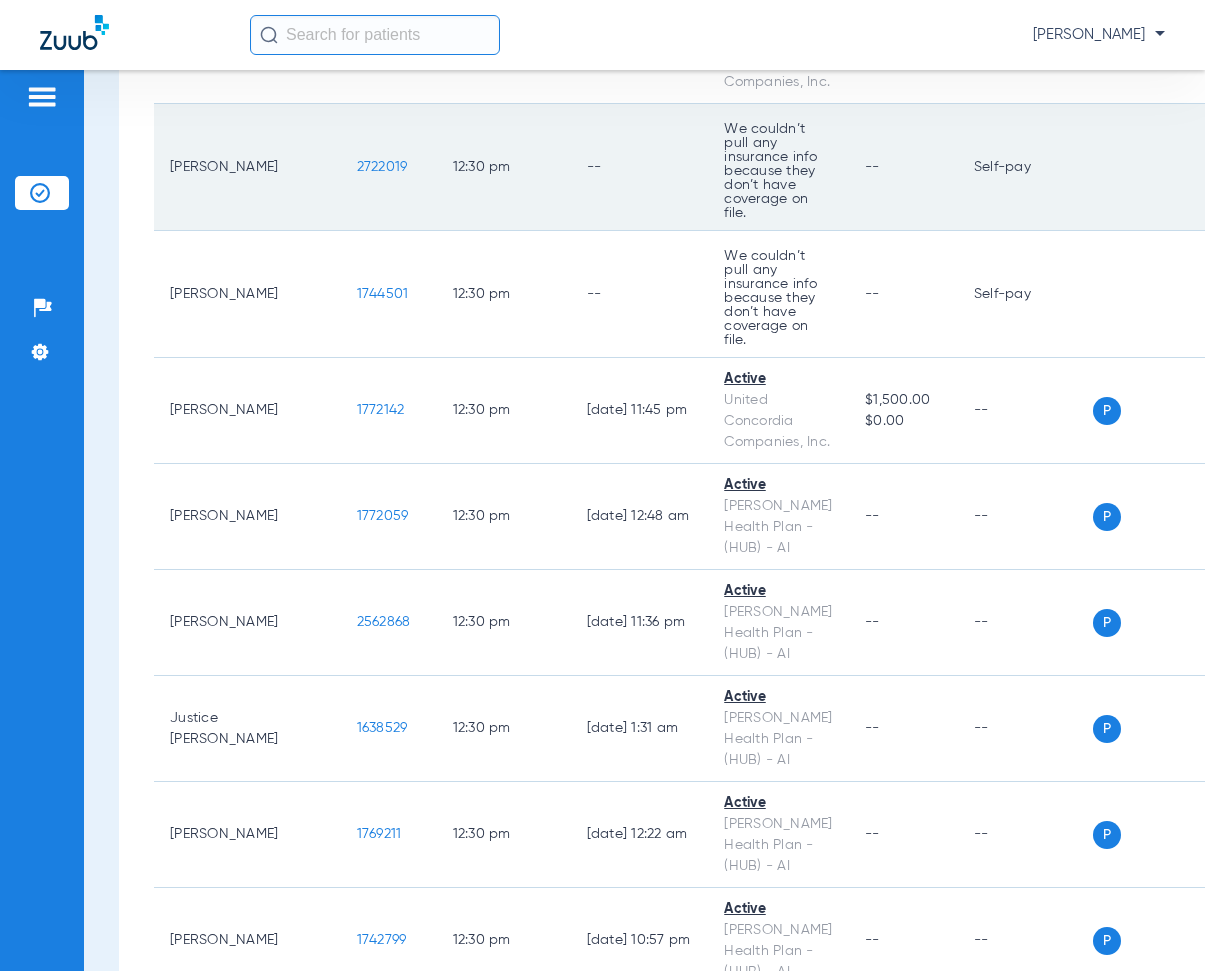 drag, startPoint x: 280, startPoint y: 185, endPoint x: 342, endPoint y: 192, distance: 62.39391 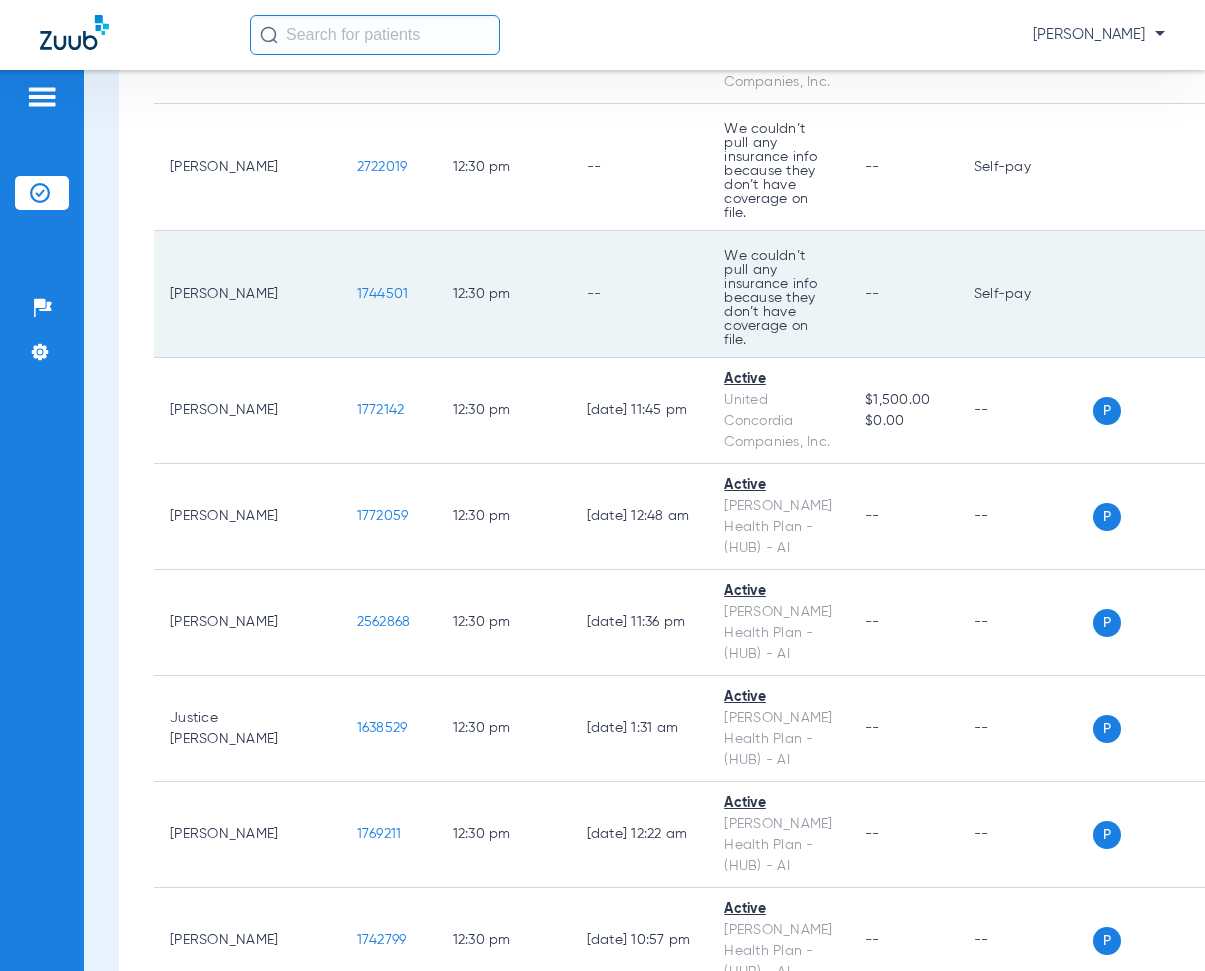 drag, startPoint x: 285, startPoint y: 300, endPoint x: 347, endPoint y: 319, distance: 64.84597 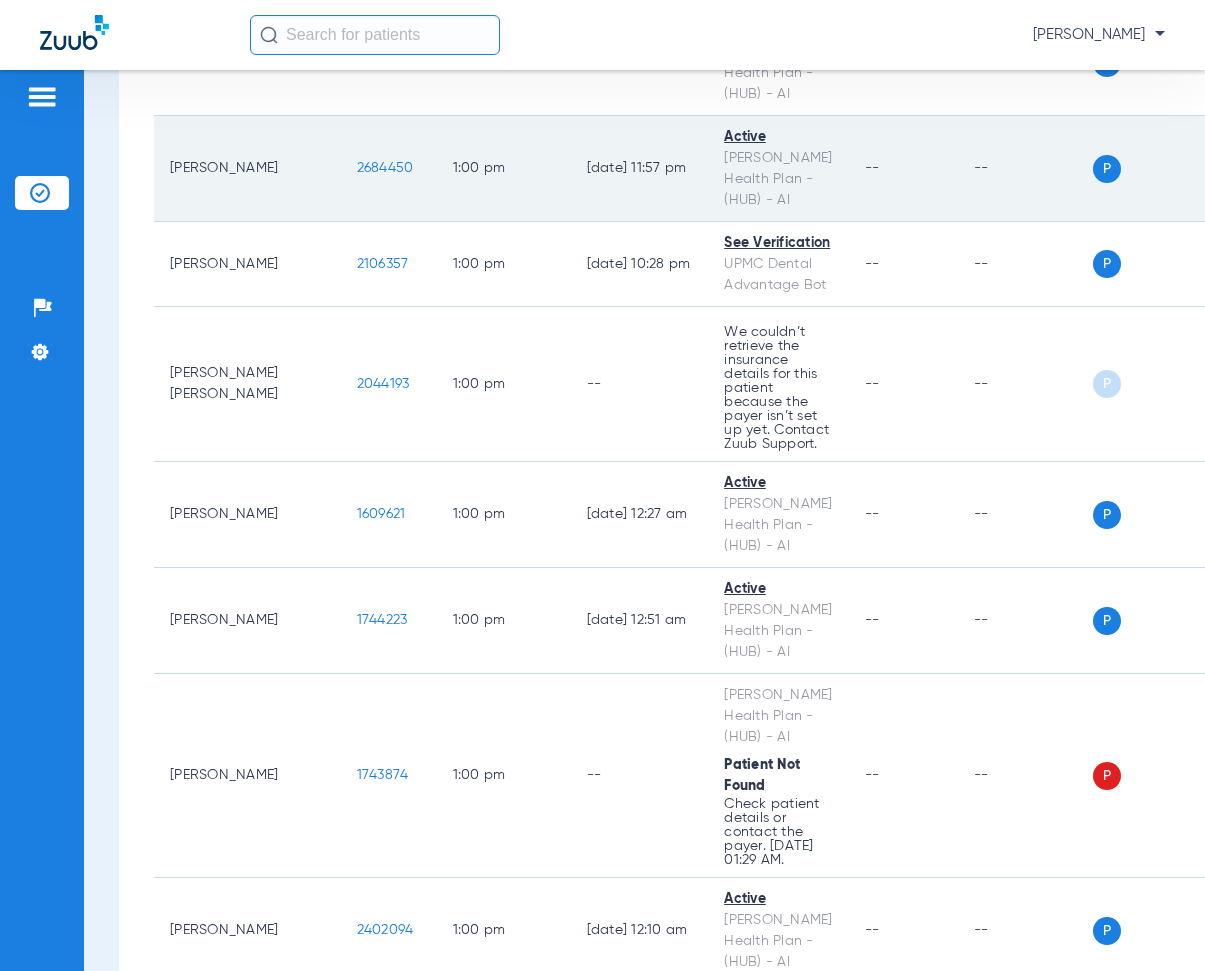 scroll, scrollTop: 11200, scrollLeft: 0, axis: vertical 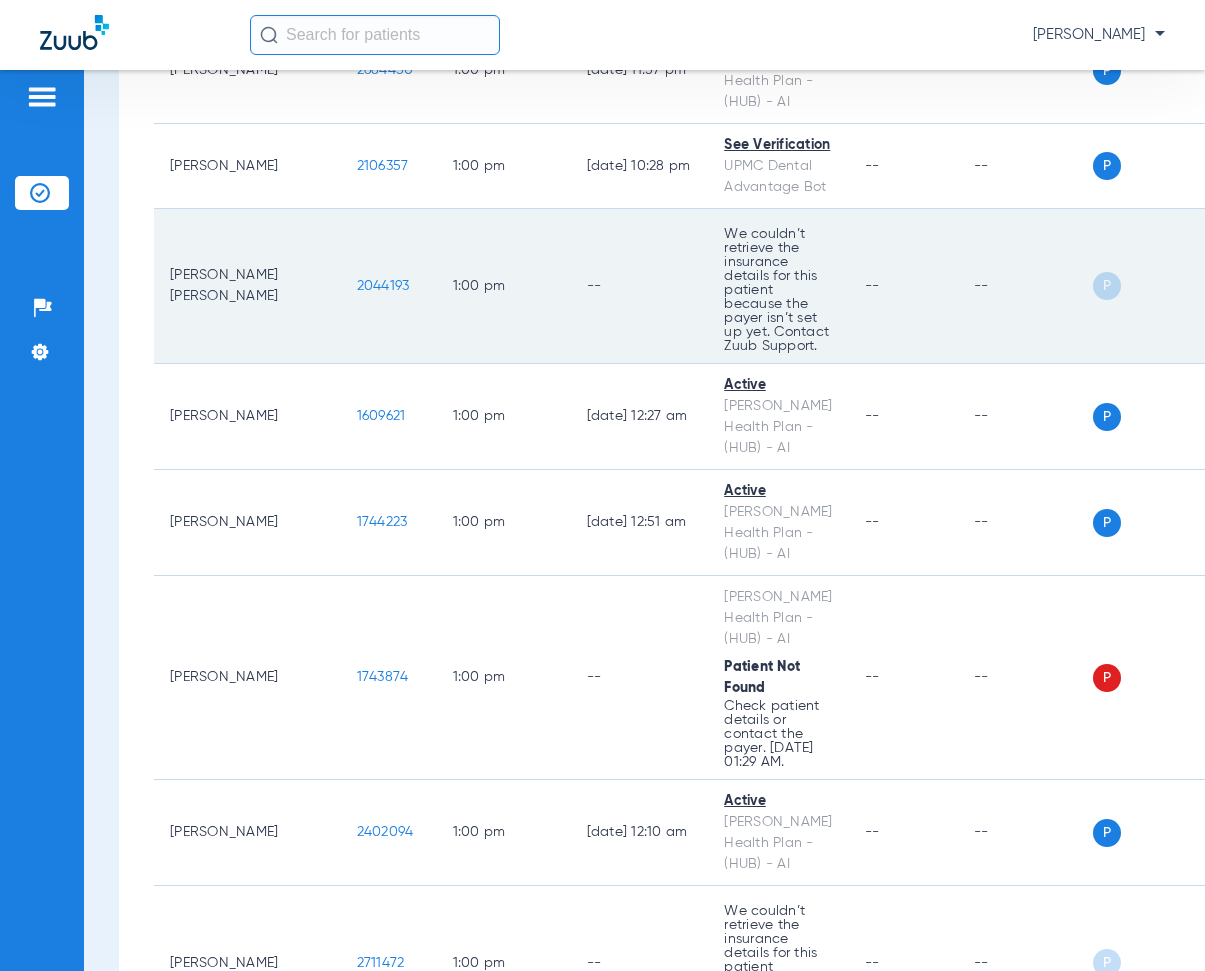 drag, startPoint x: 286, startPoint y: 286, endPoint x: 356, endPoint y: 301, distance: 71.5891 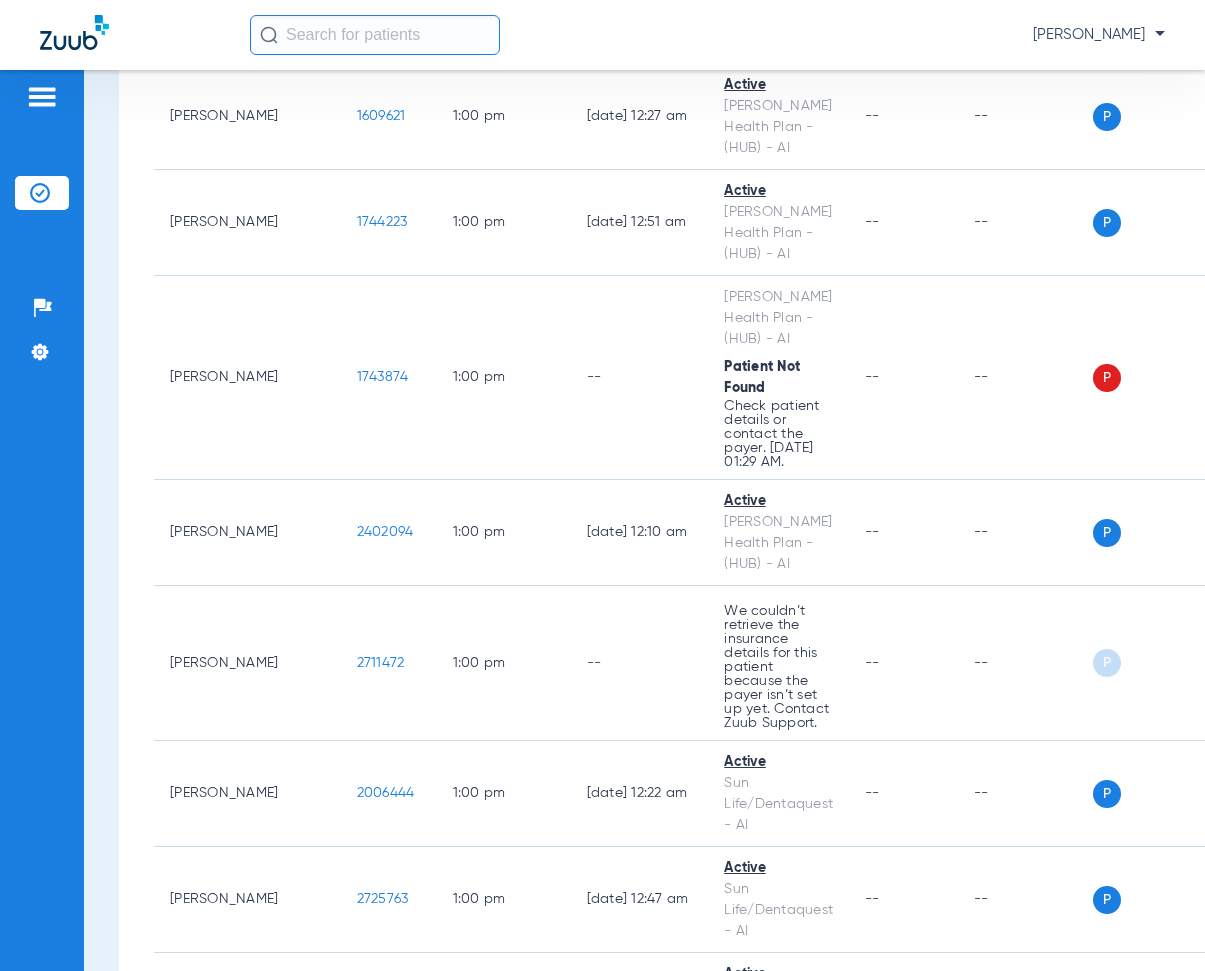 scroll, scrollTop: 11600, scrollLeft: 0, axis: vertical 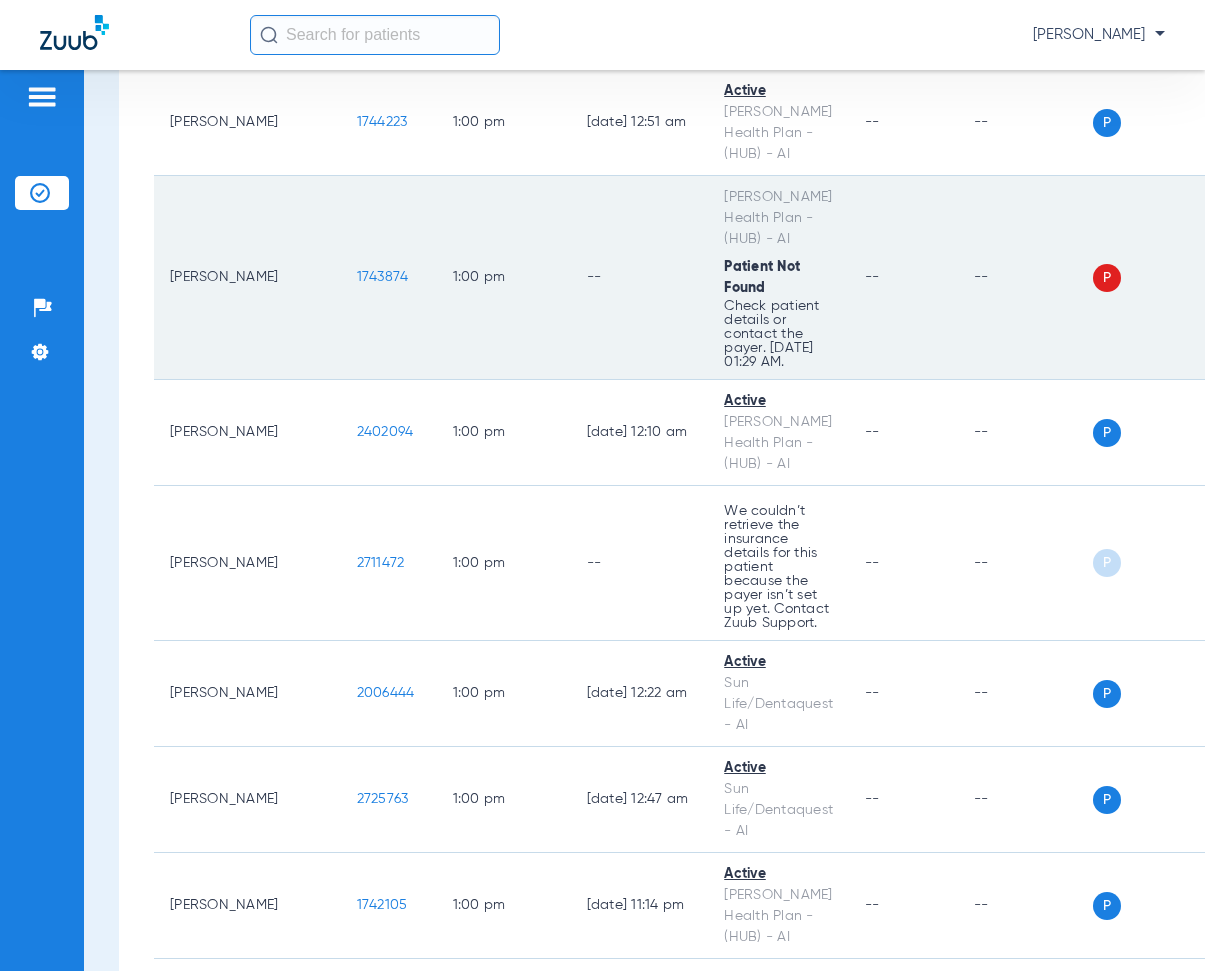 drag, startPoint x: 279, startPoint y: 277, endPoint x: 345, endPoint y: 290, distance: 67.26812 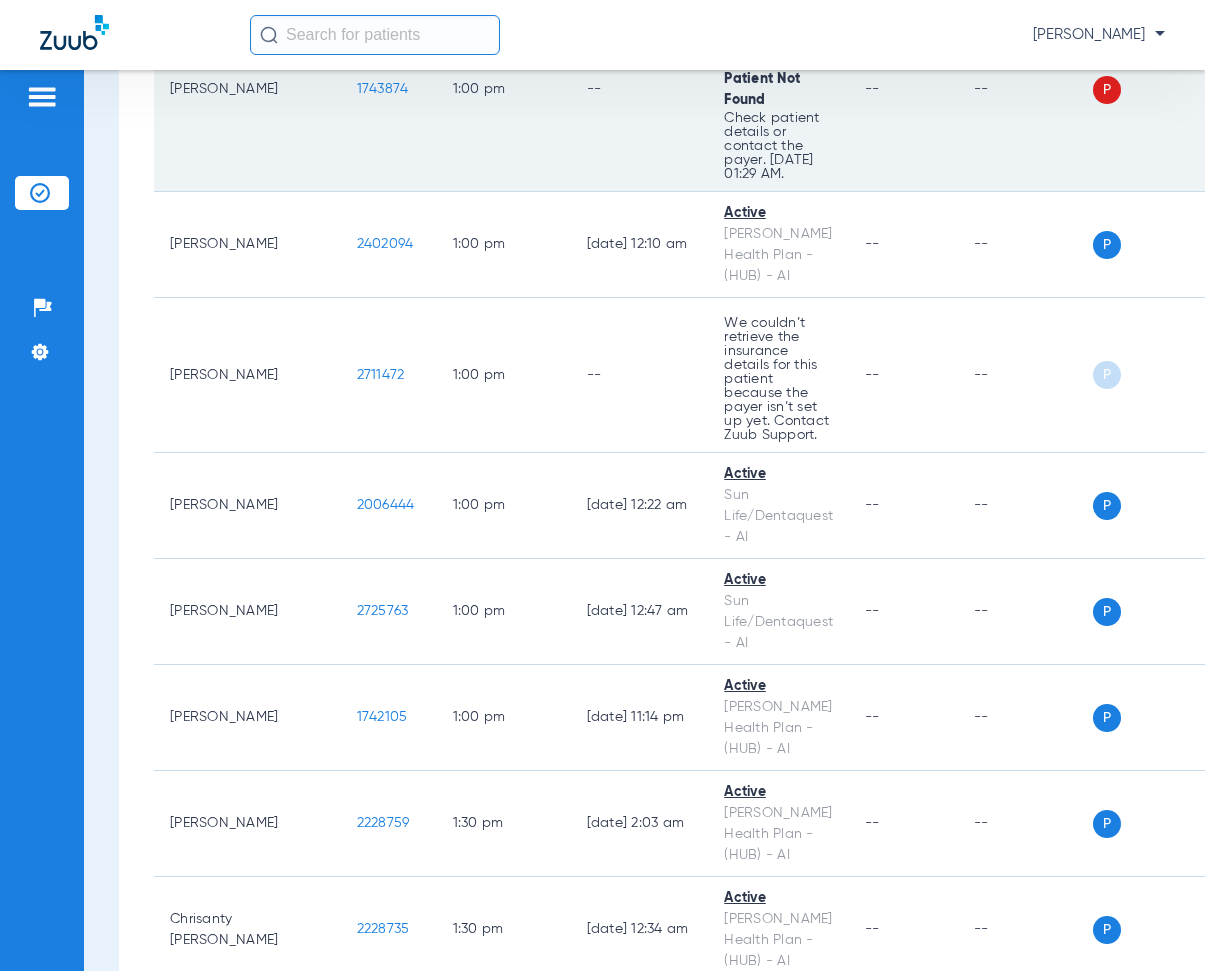 scroll, scrollTop: 11800, scrollLeft: 0, axis: vertical 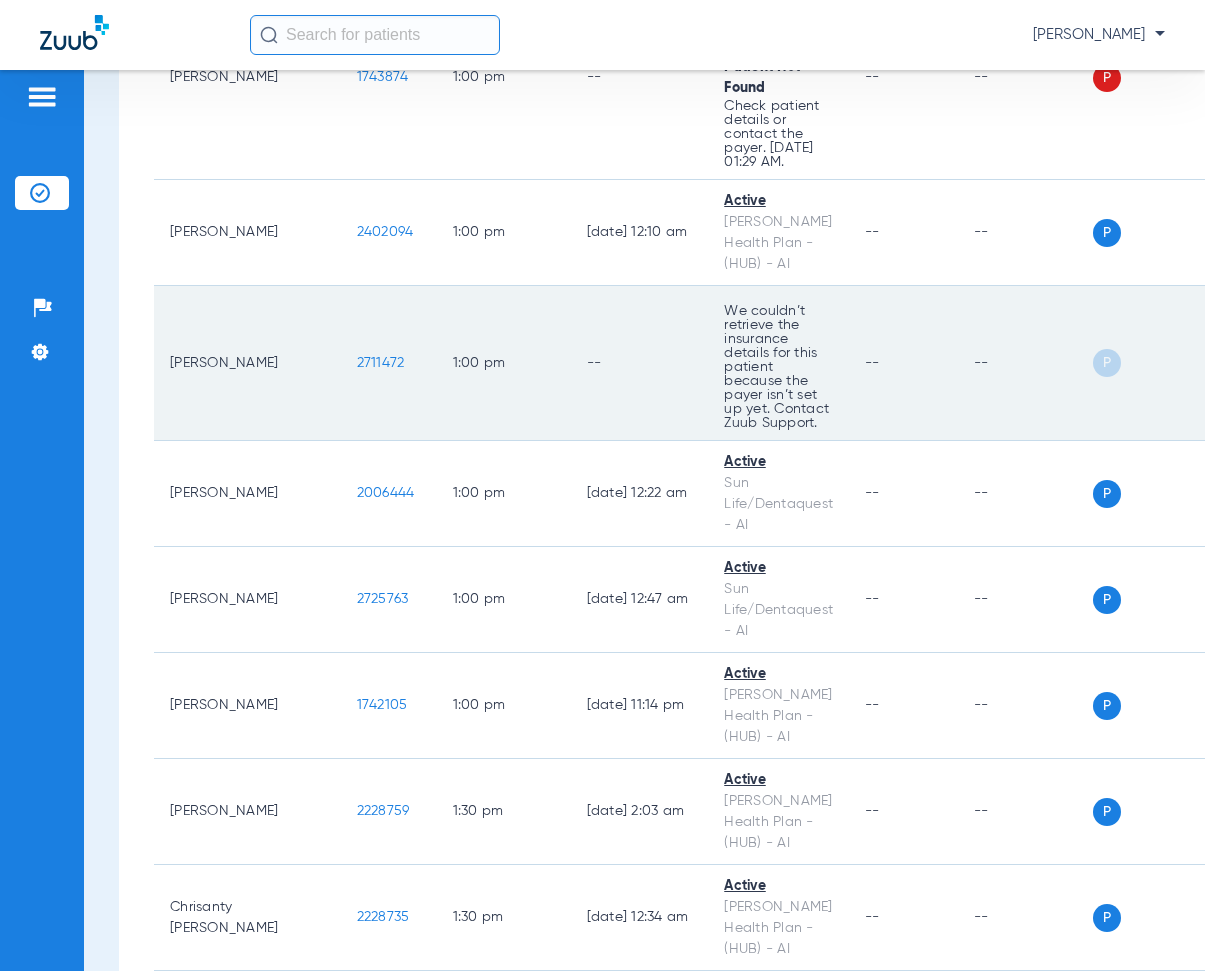 drag, startPoint x: 285, startPoint y: 367, endPoint x: 347, endPoint y: 374, distance: 62.39391 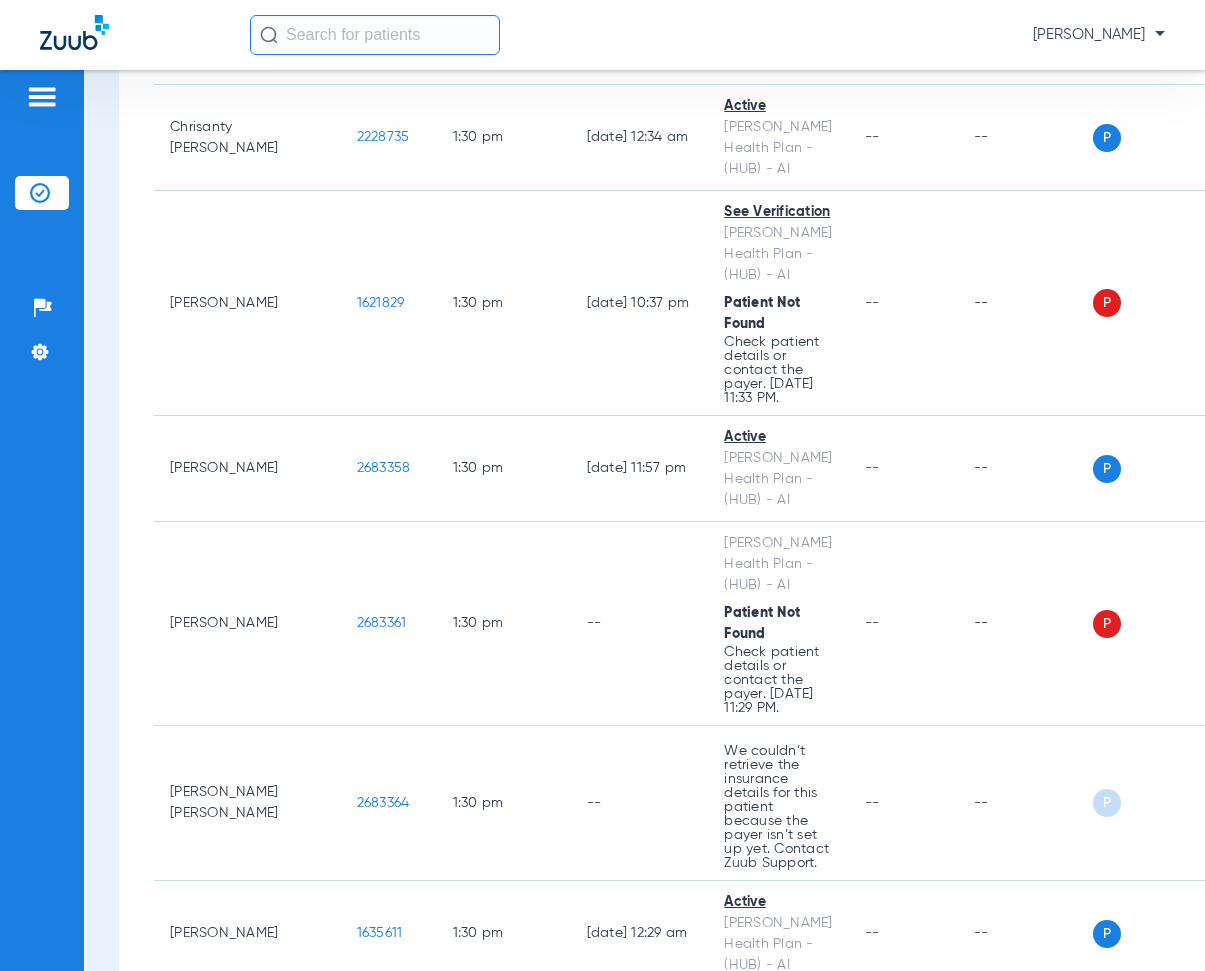 scroll, scrollTop: 12600, scrollLeft: 0, axis: vertical 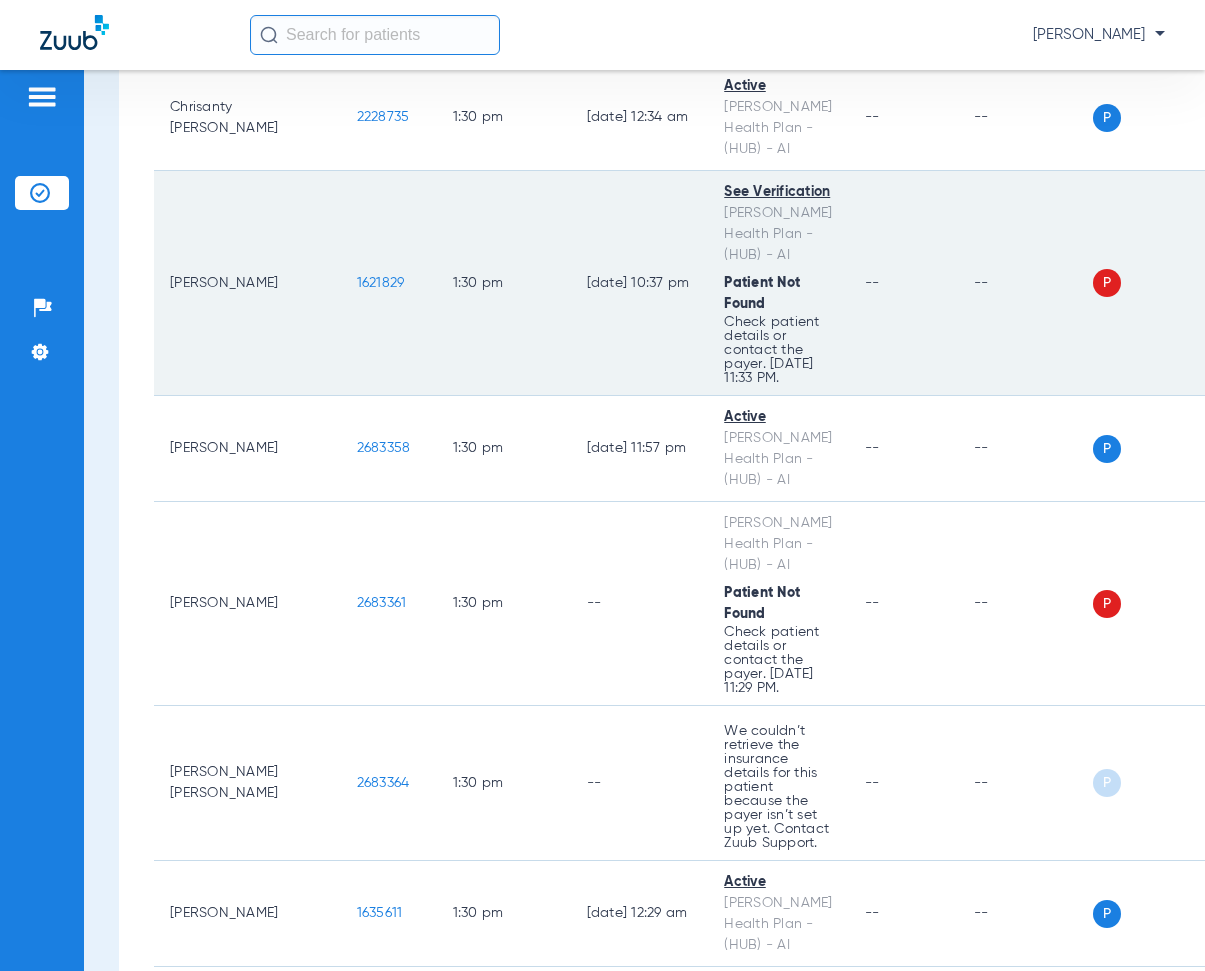 drag, startPoint x: 283, startPoint y: 284, endPoint x: 340, endPoint y: 296, distance: 58.249462 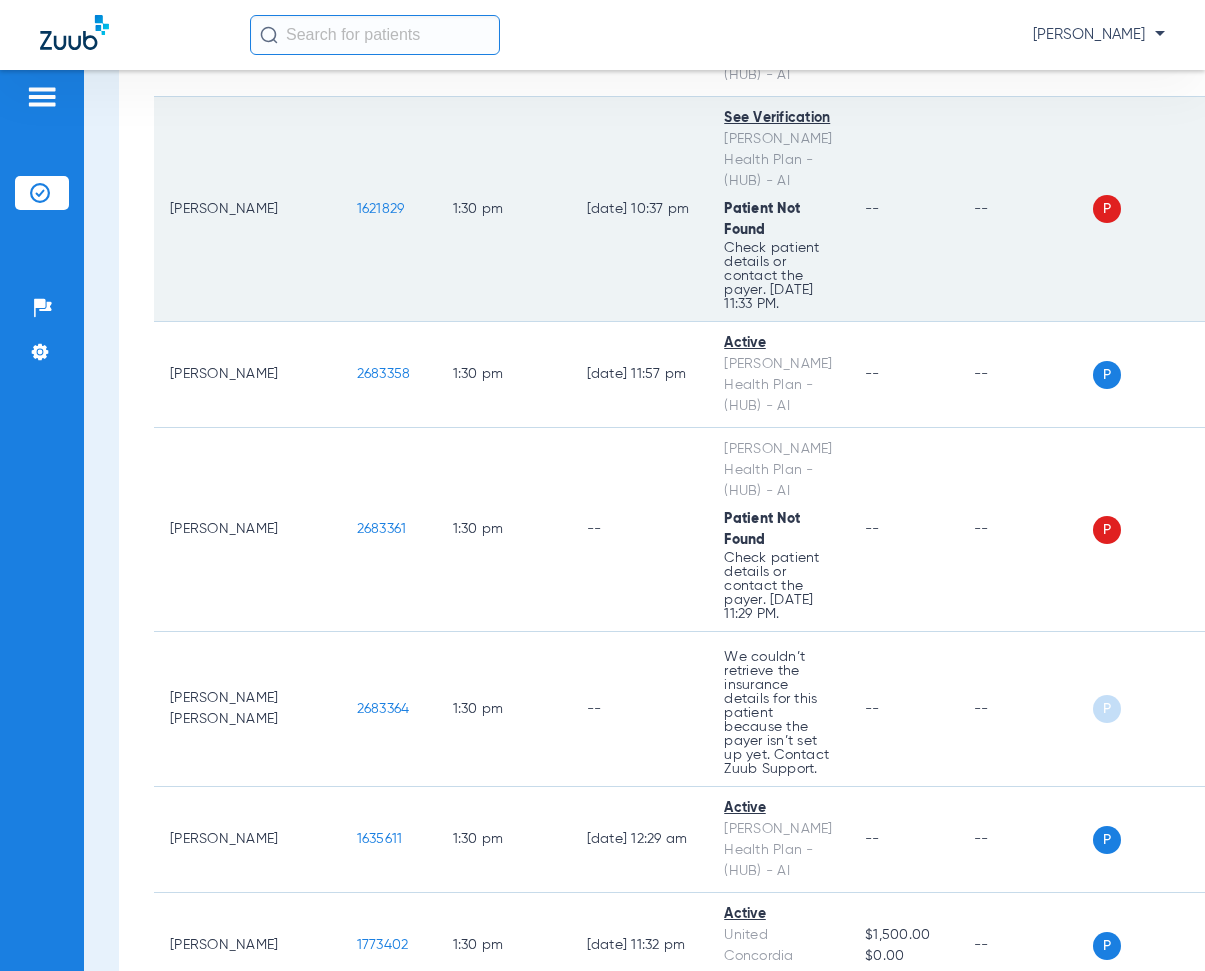 scroll, scrollTop: 12900, scrollLeft: 0, axis: vertical 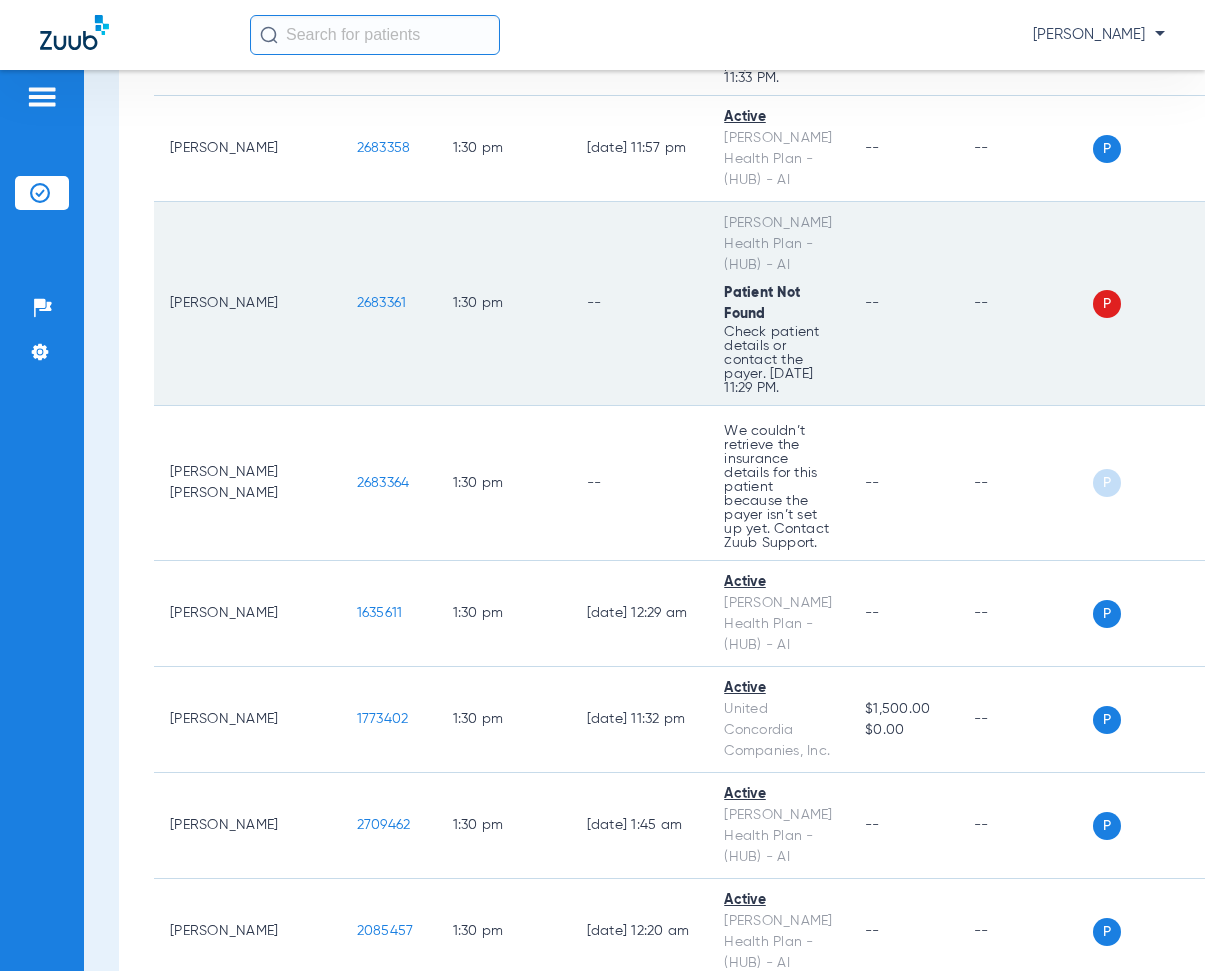 drag, startPoint x: 285, startPoint y: 307, endPoint x: 348, endPoint y: 311, distance: 63.126858 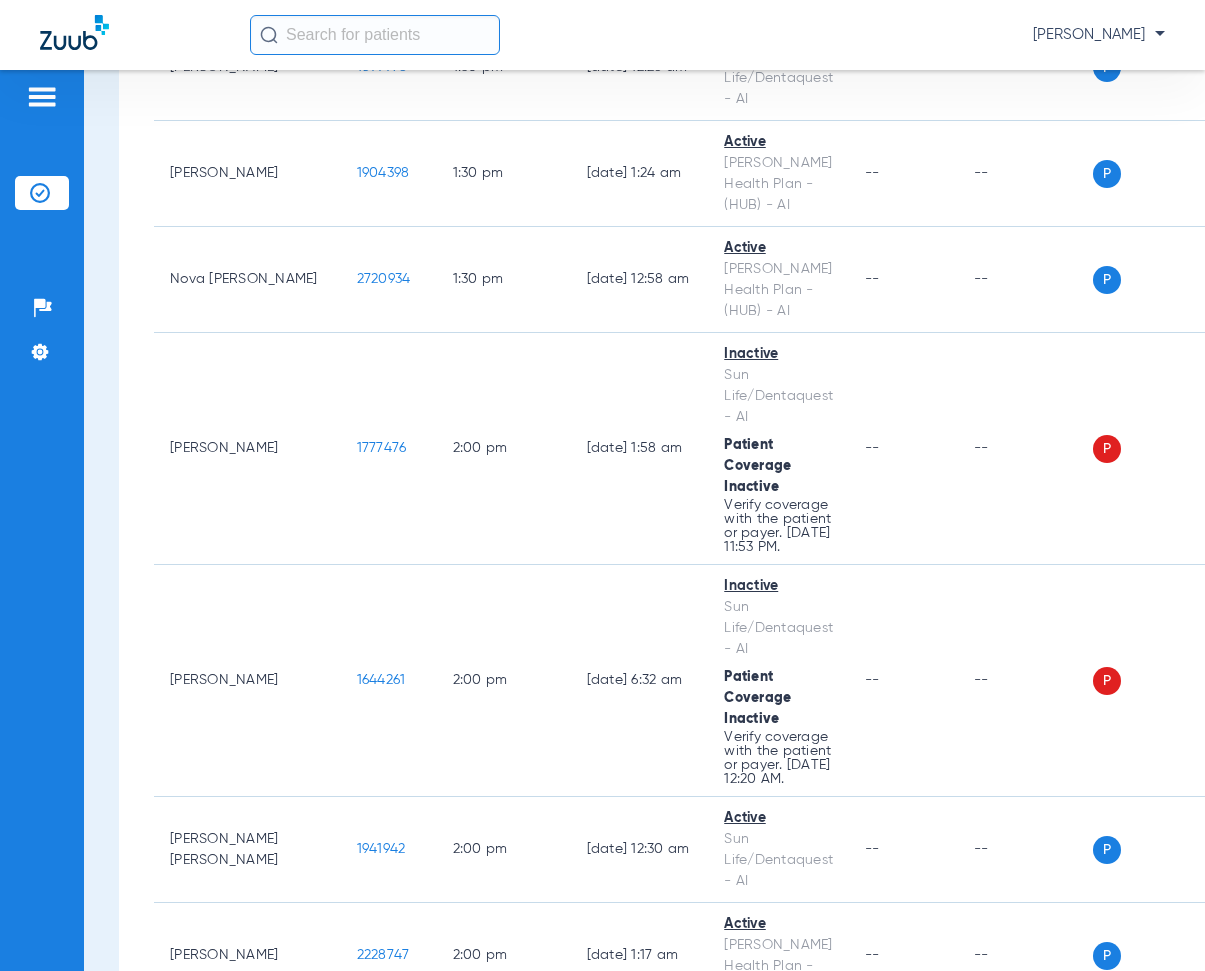 scroll, scrollTop: 14200, scrollLeft: 0, axis: vertical 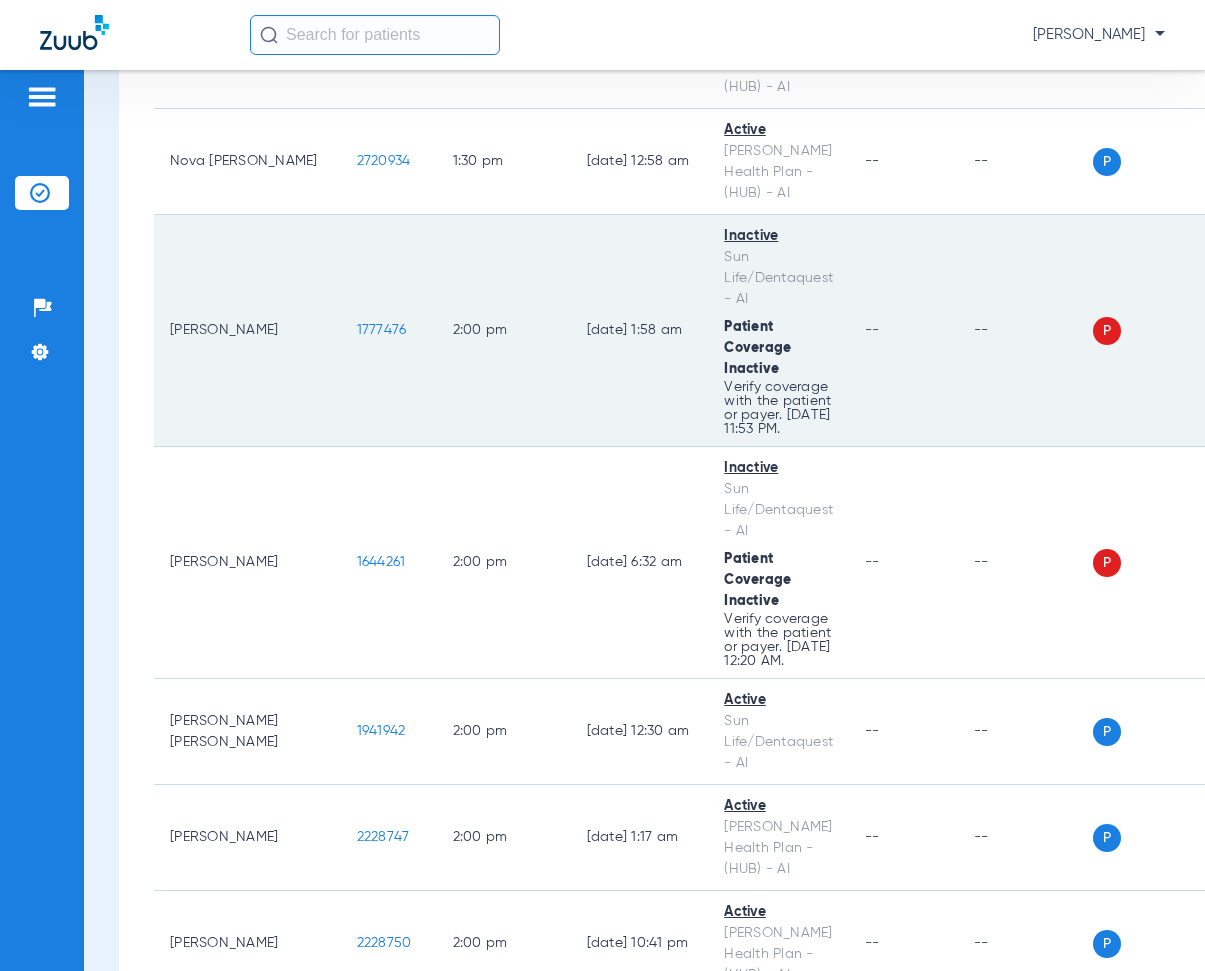 drag, startPoint x: 286, startPoint y: 337, endPoint x: 349, endPoint y: 312, distance: 67.77905 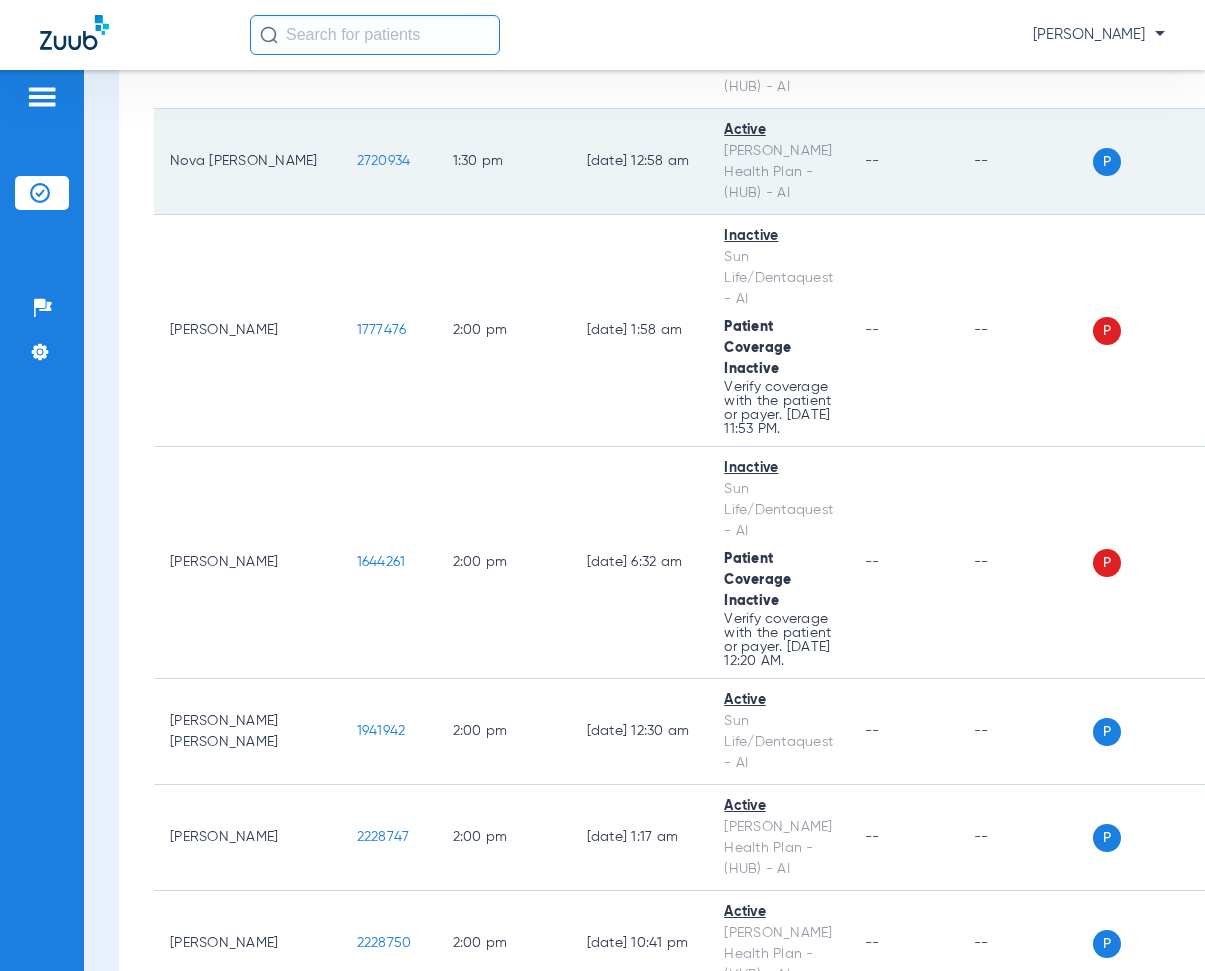 click on "1:30 PM" 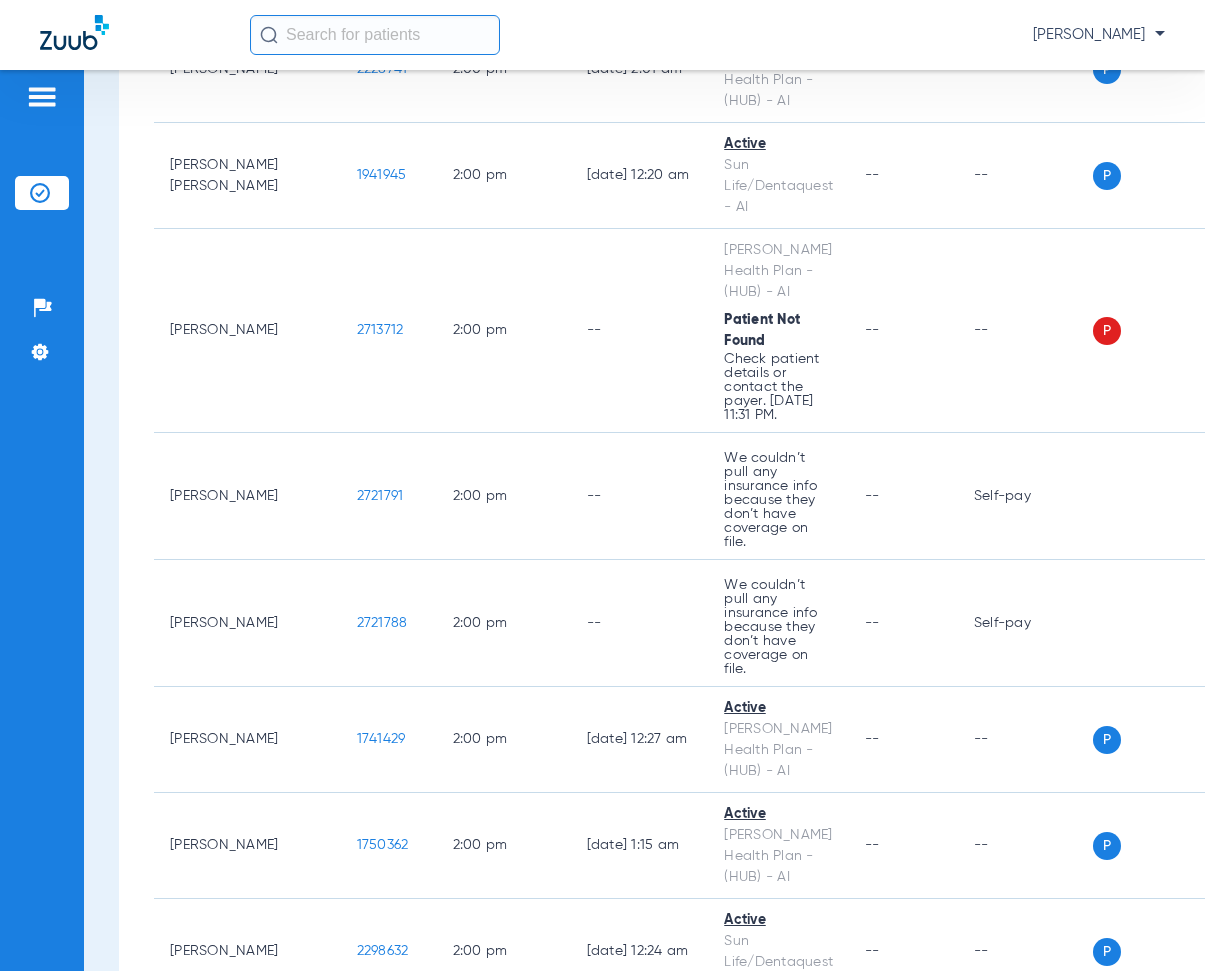 scroll, scrollTop: 15300, scrollLeft: 0, axis: vertical 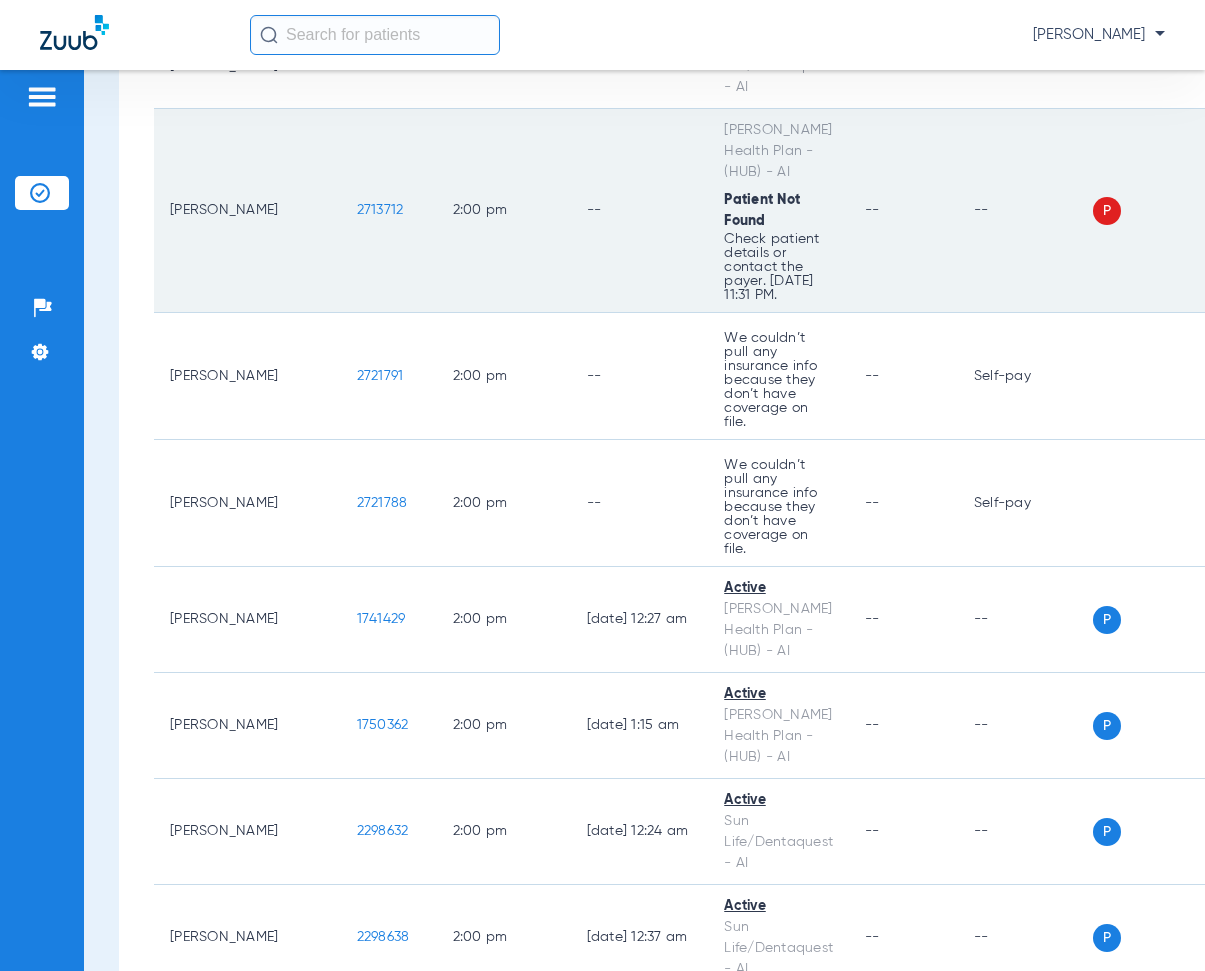drag, startPoint x: 278, startPoint y: 236, endPoint x: 341, endPoint y: 256, distance: 66.09841 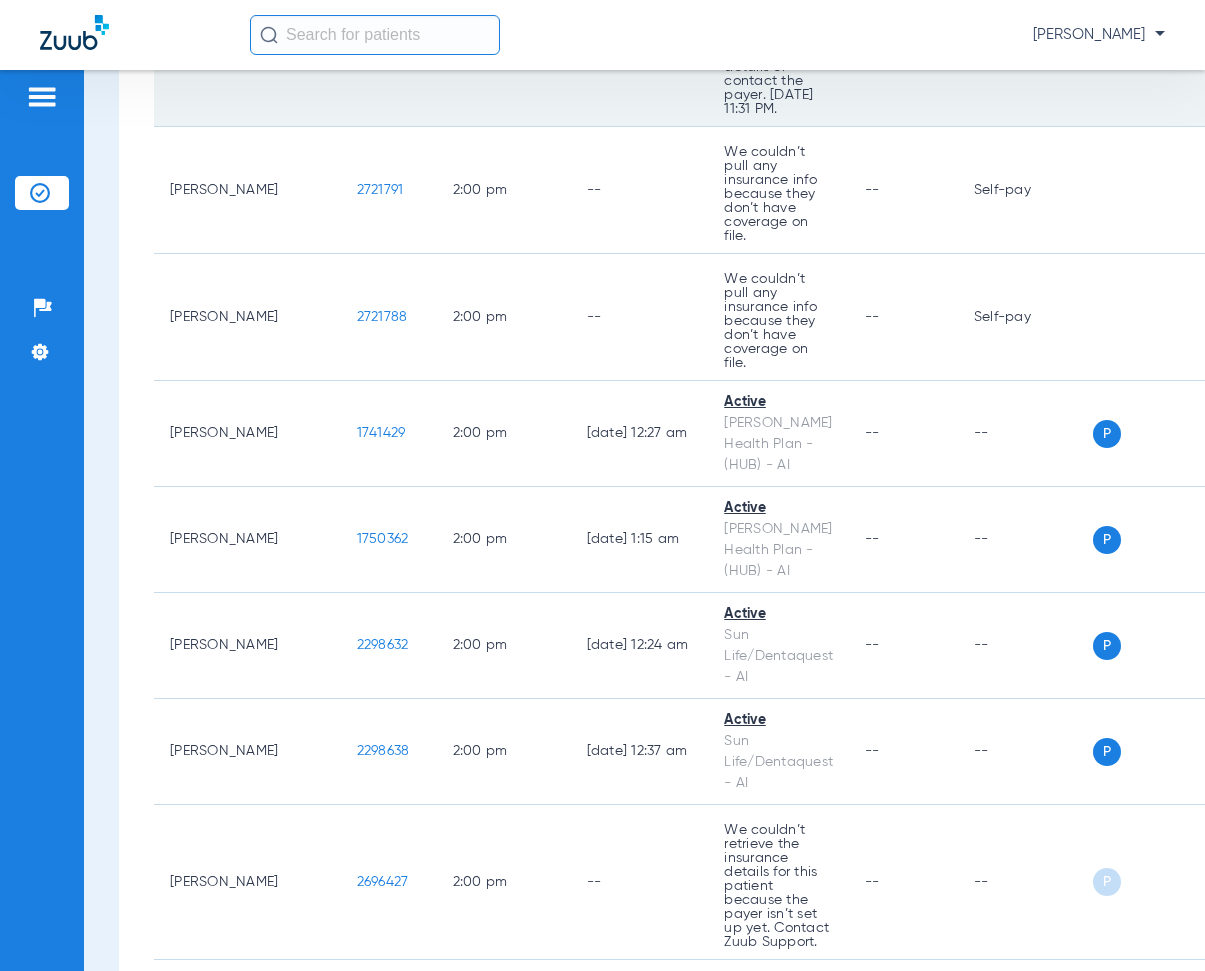 scroll, scrollTop: 15400, scrollLeft: 0, axis: vertical 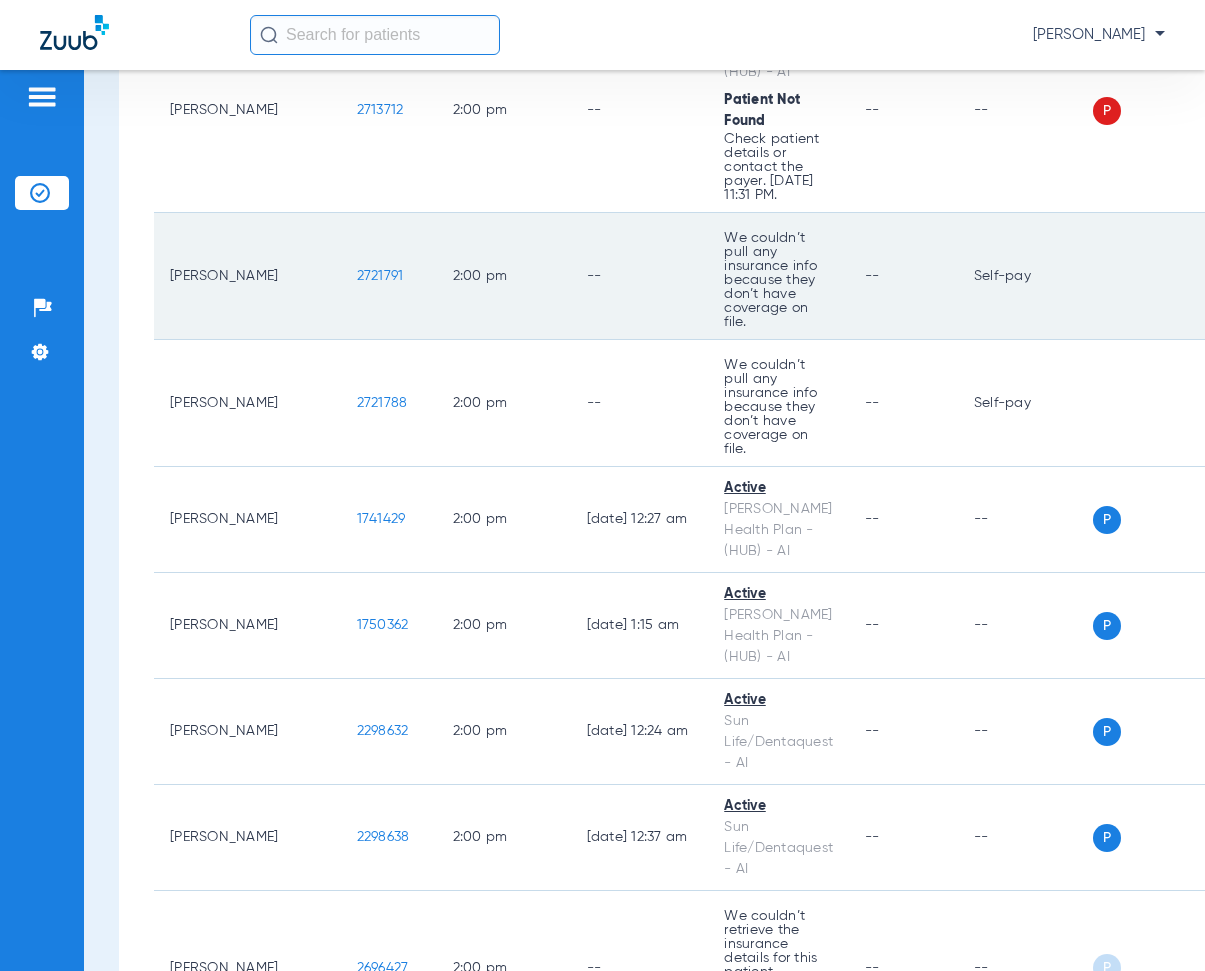 drag, startPoint x: 278, startPoint y: 296, endPoint x: 344, endPoint y: 300, distance: 66.1211 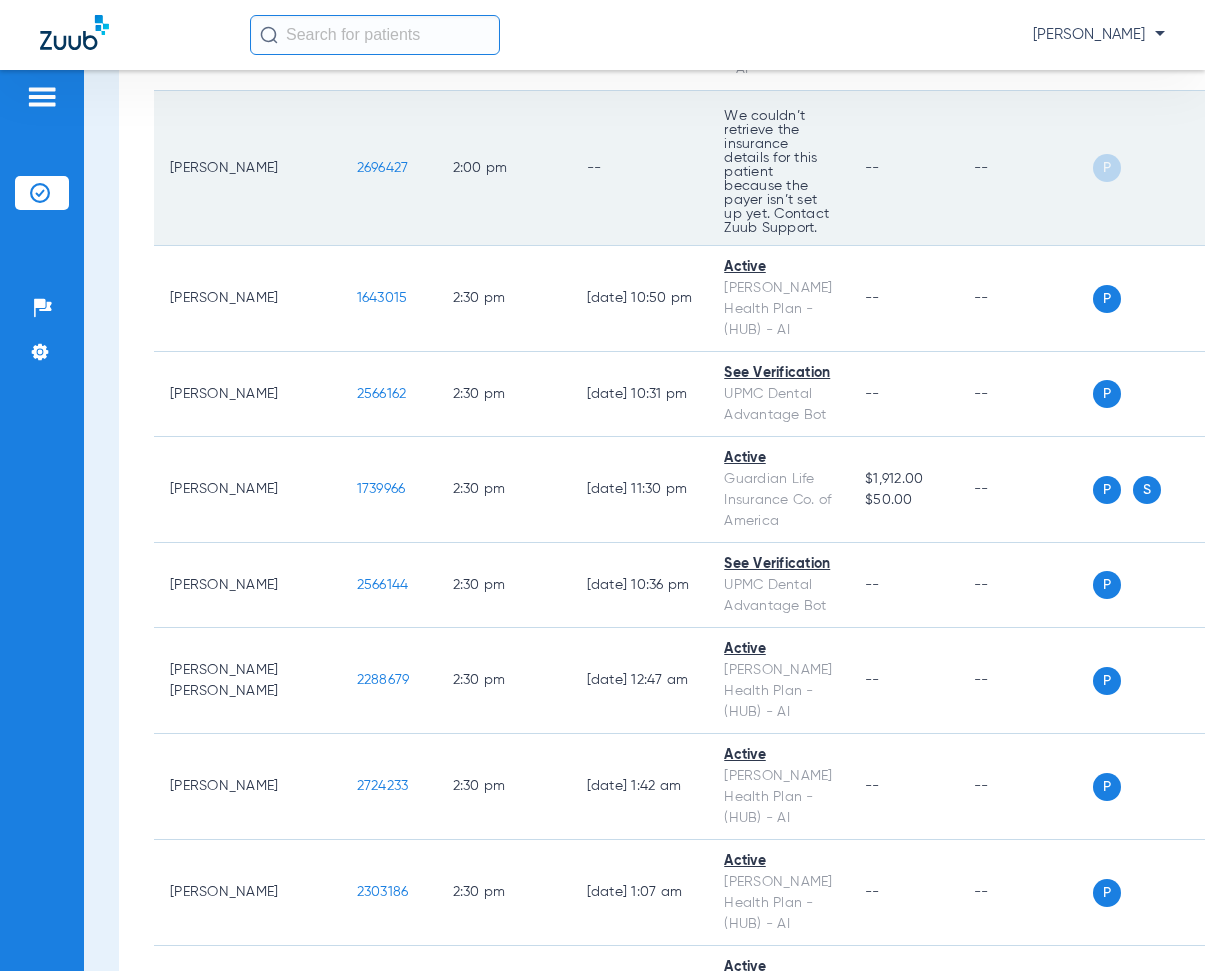 scroll, scrollTop: 16100, scrollLeft: 0, axis: vertical 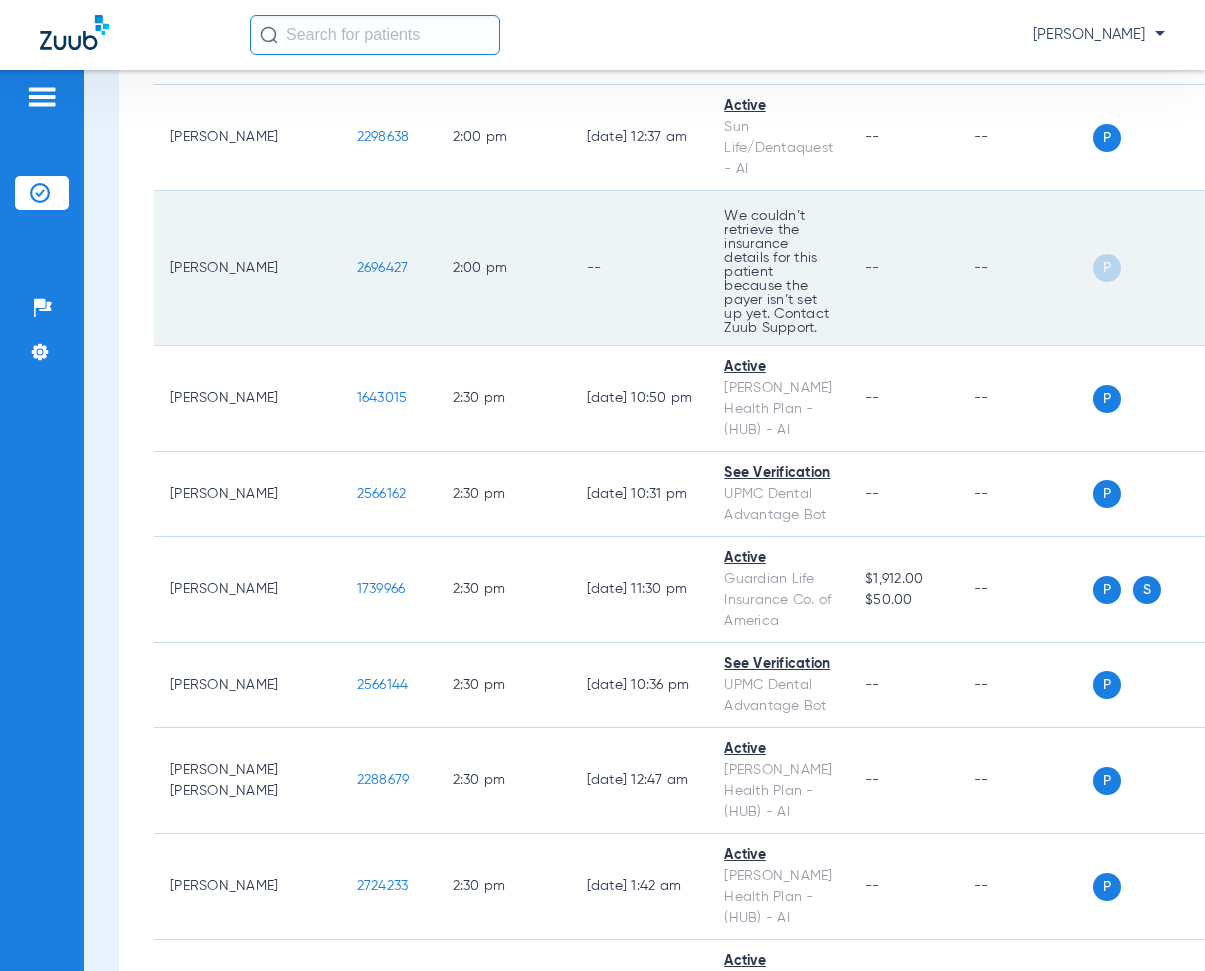 drag, startPoint x: 277, startPoint y: 267, endPoint x: 353, endPoint y: 280, distance: 77.10383 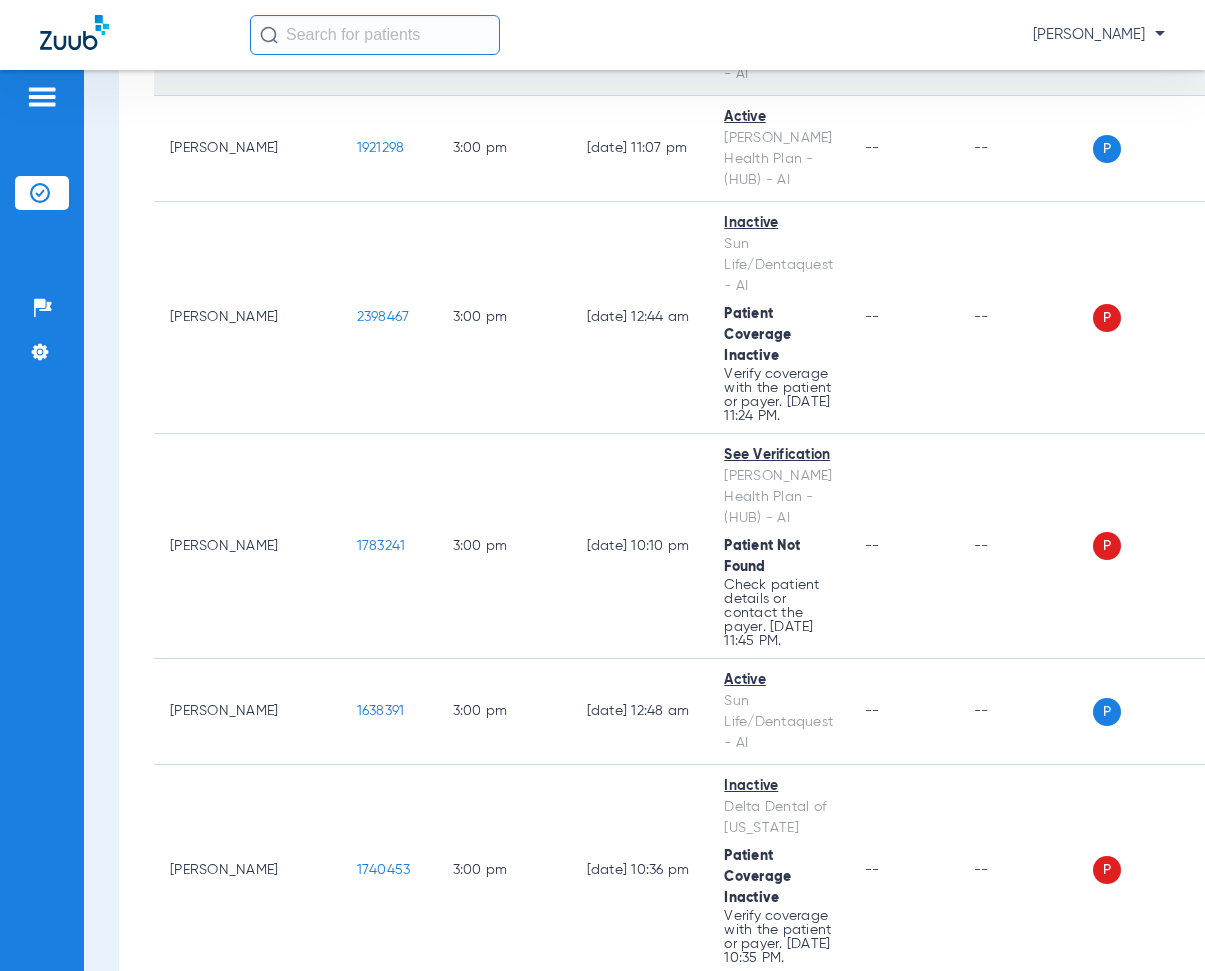 scroll, scrollTop: 17800, scrollLeft: 0, axis: vertical 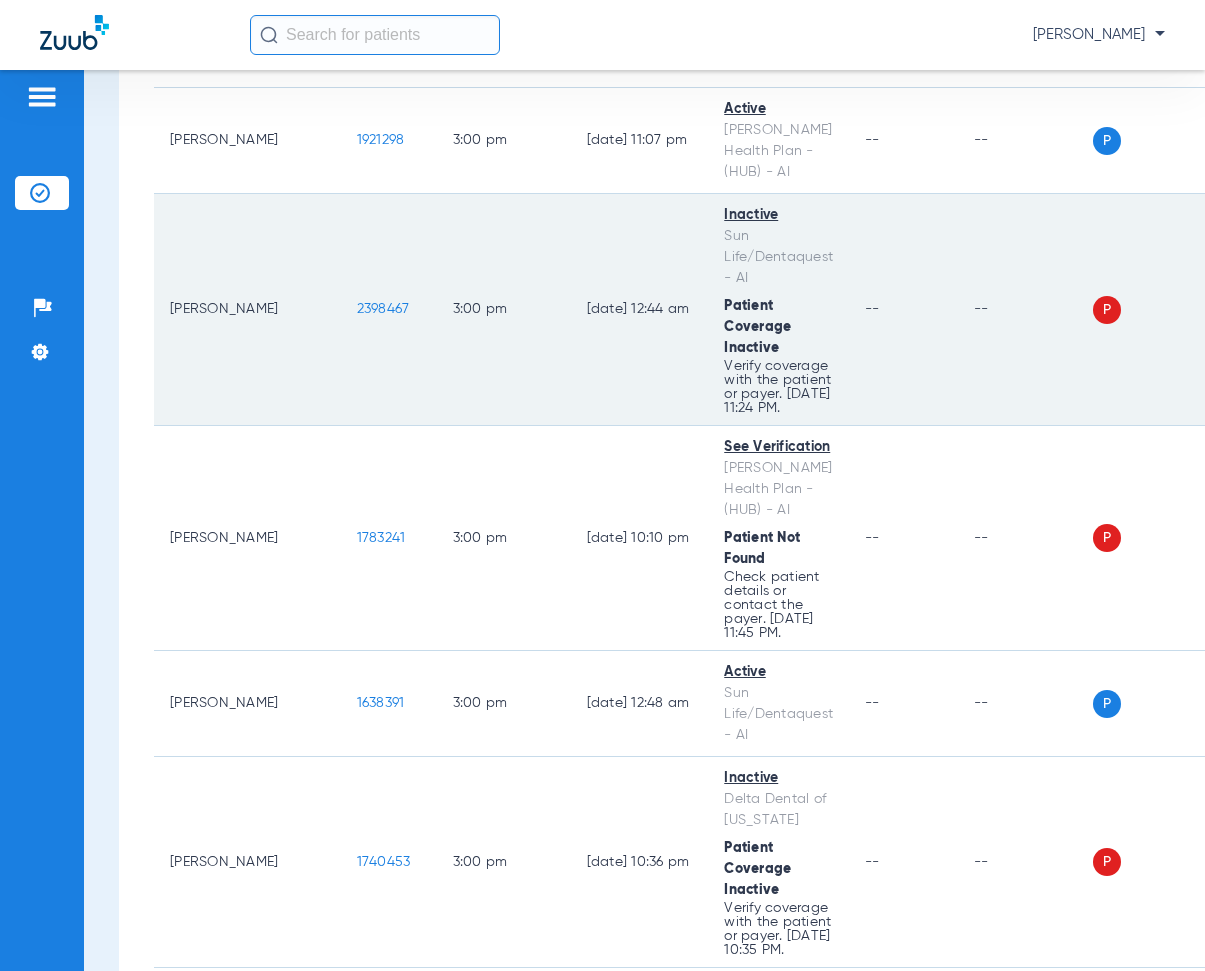 drag, startPoint x: 279, startPoint y: 312, endPoint x: 343, endPoint y: 326, distance: 65.51336 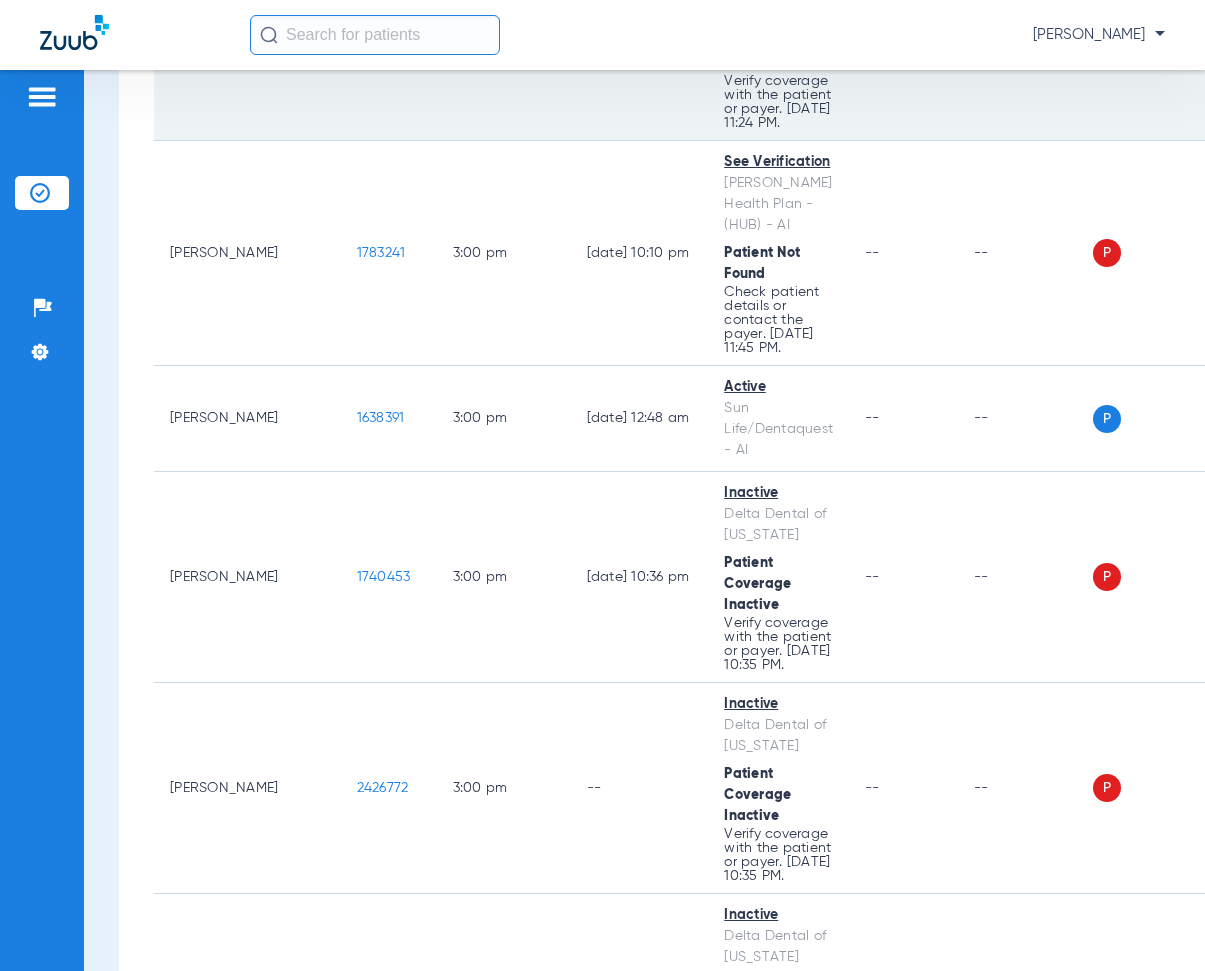 scroll, scrollTop: 18100, scrollLeft: 0, axis: vertical 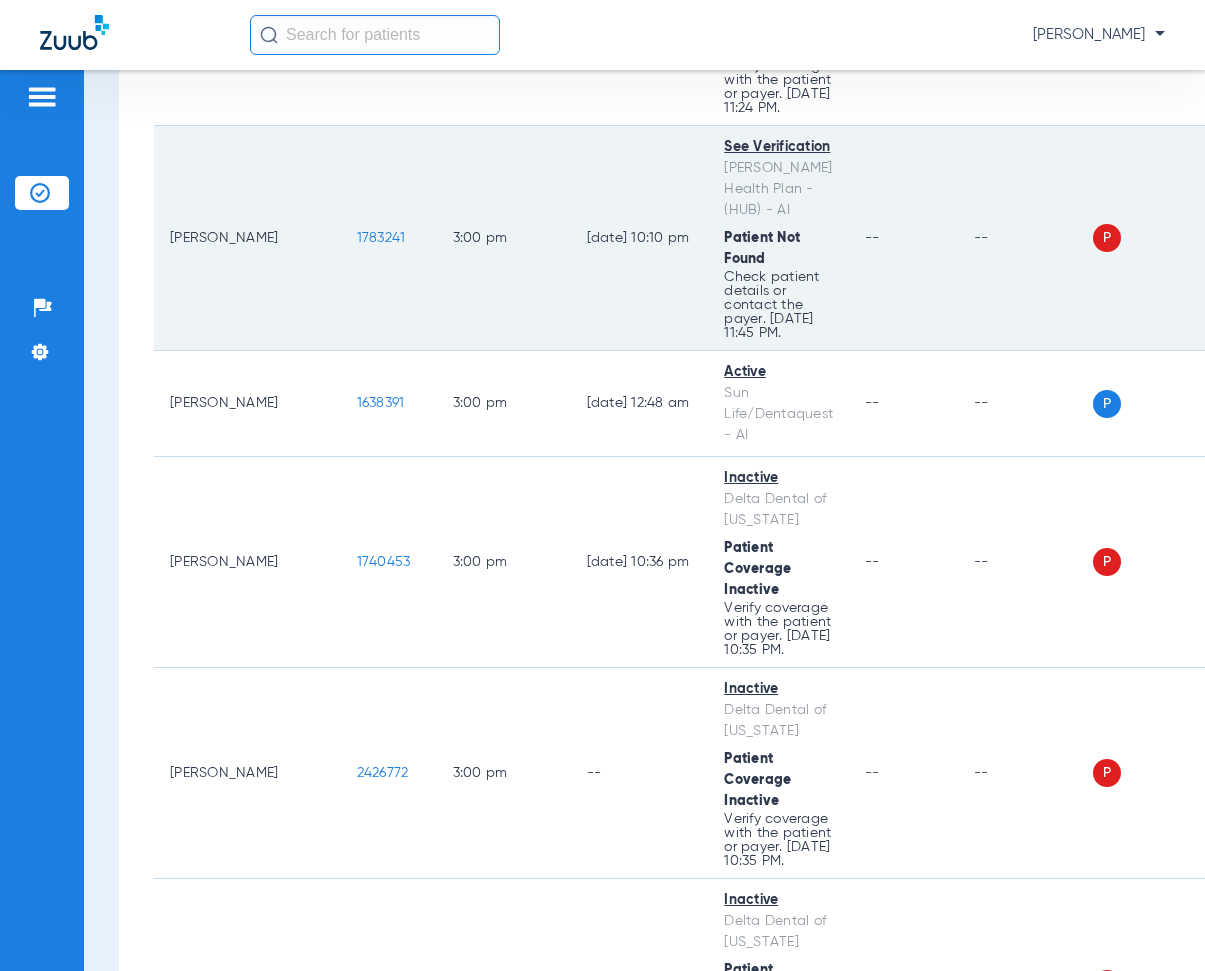 drag, startPoint x: 278, startPoint y: 254, endPoint x: 343, endPoint y: 273, distance: 67.72001 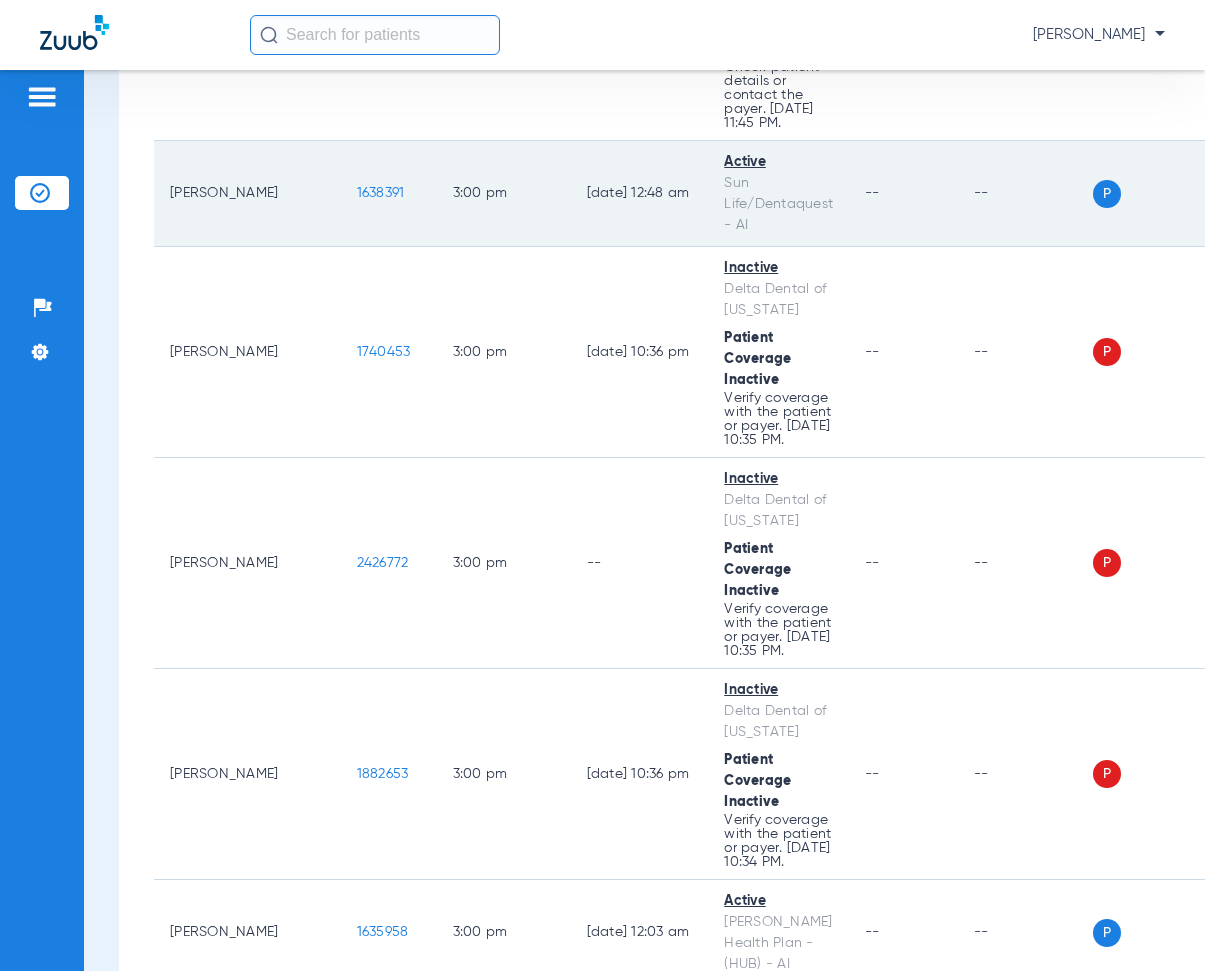scroll, scrollTop: 18300, scrollLeft: 0, axis: vertical 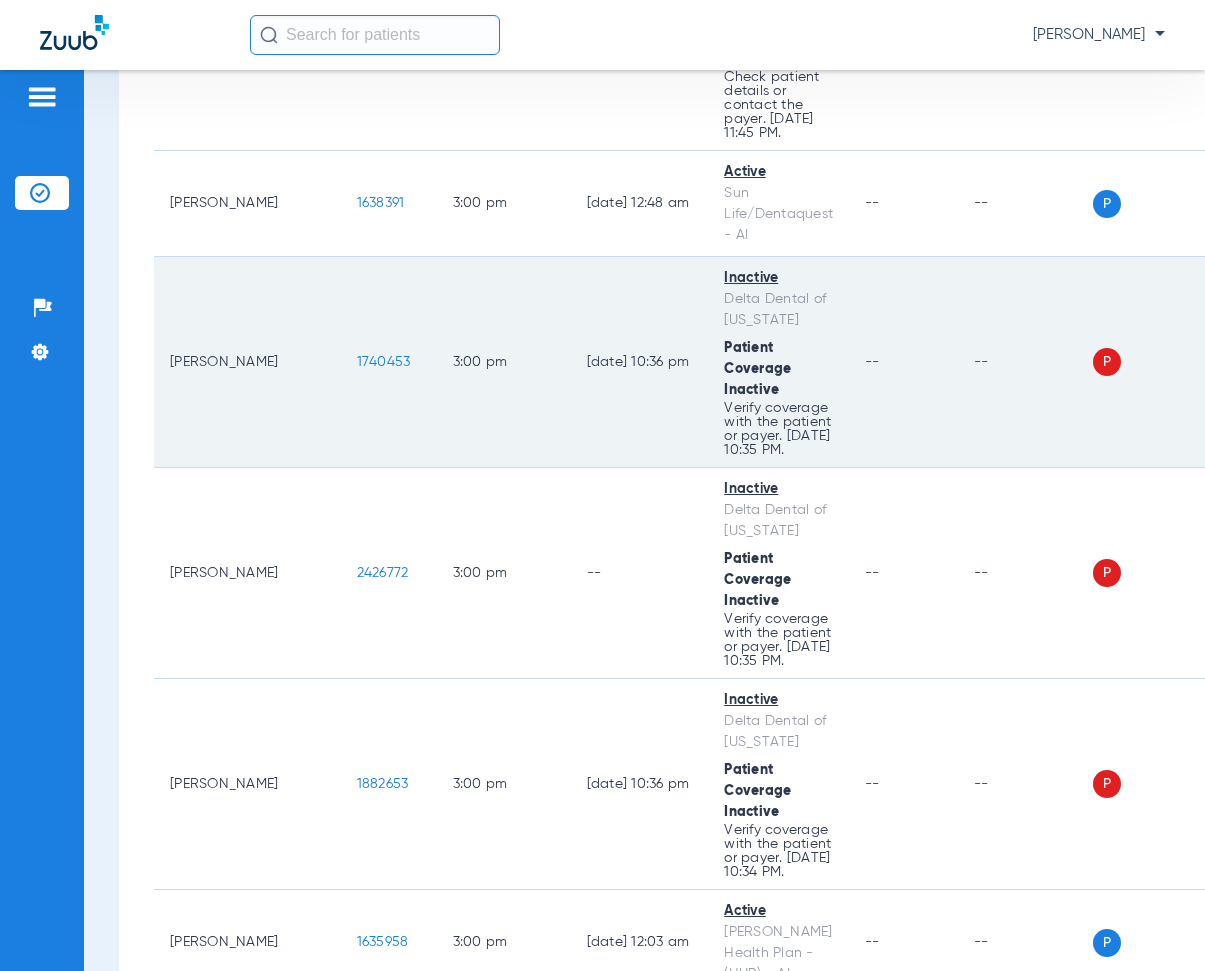 drag, startPoint x: 284, startPoint y: 376, endPoint x: 351, endPoint y: 394, distance: 69.375786 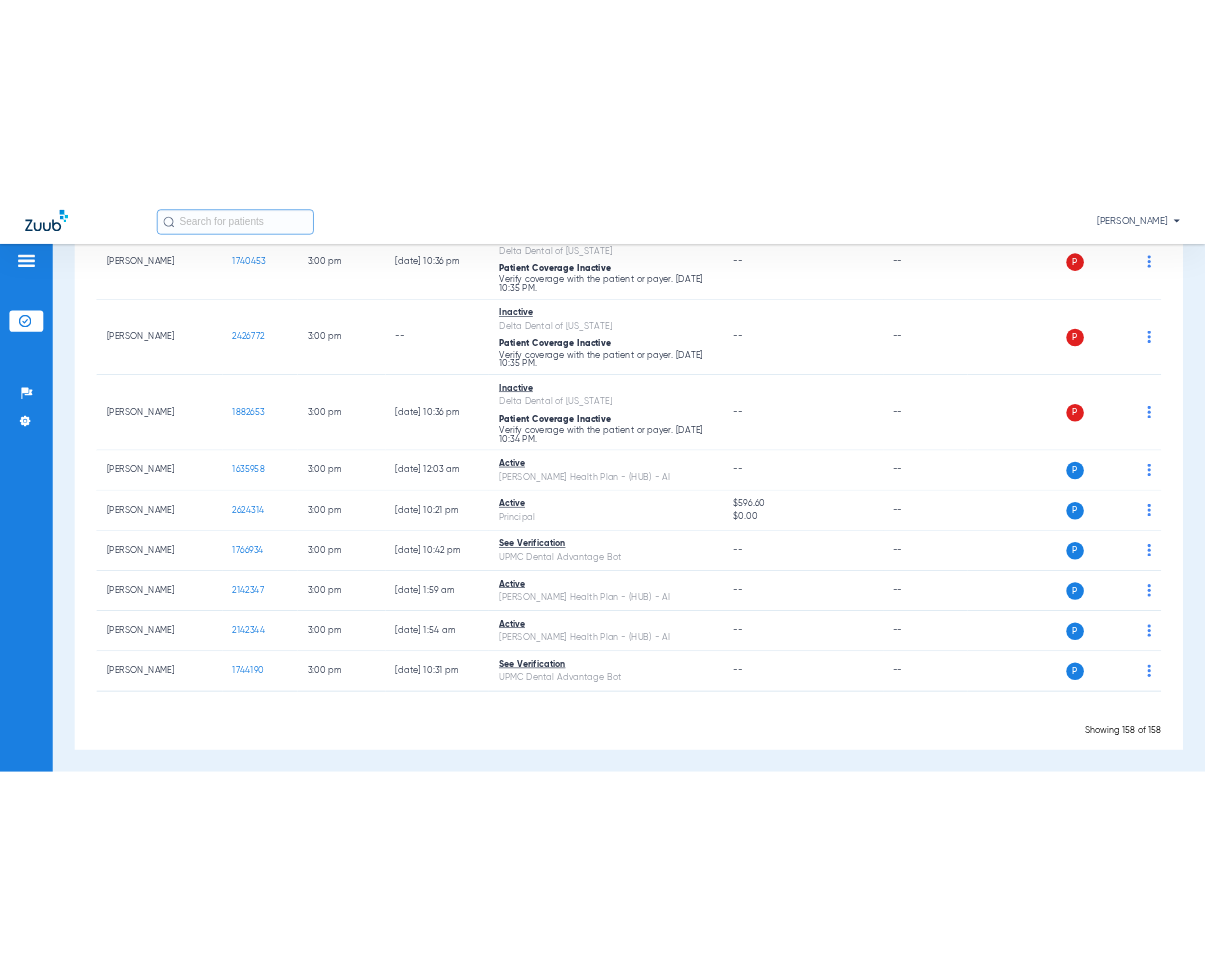 scroll, scrollTop: 10872, scrollLeft: 0, axis: vertical 